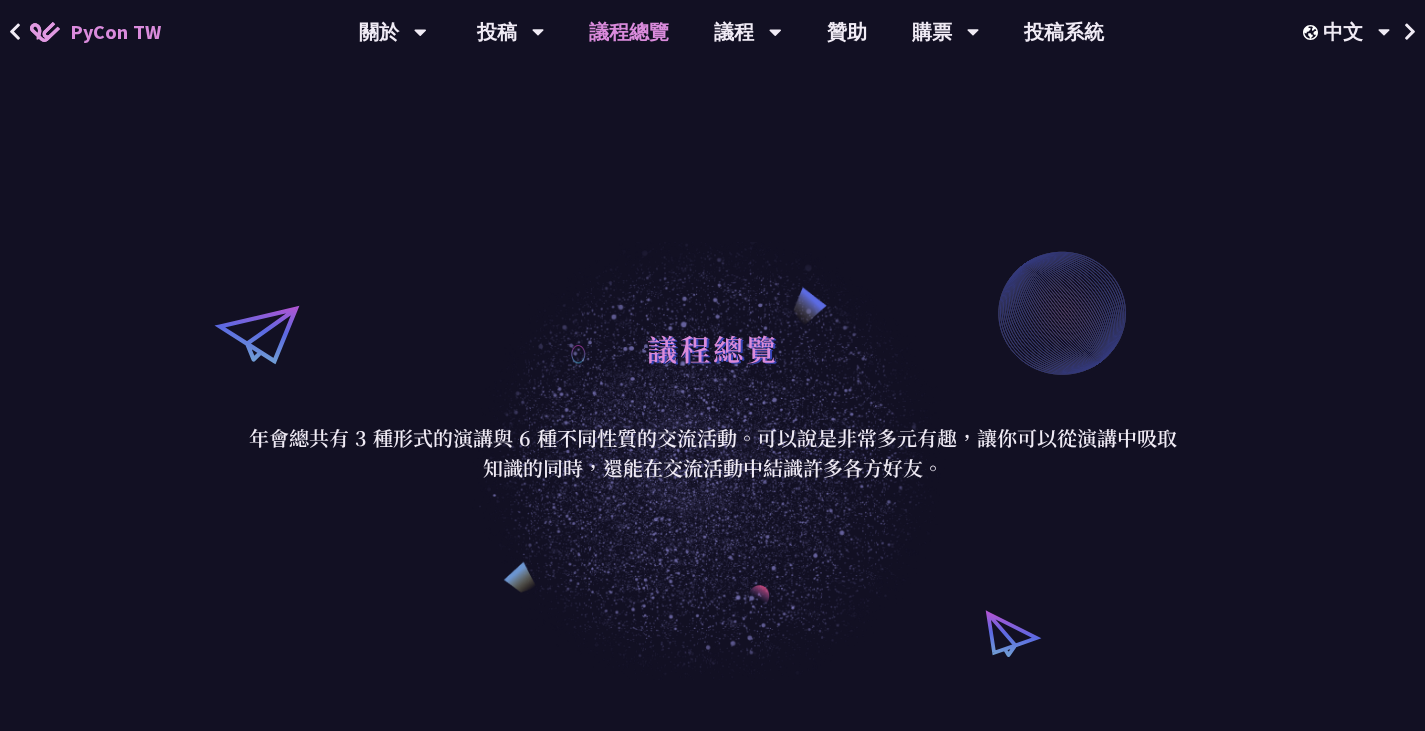 scroll, scrollTop: 0, scrollLeft: 0, axis: both 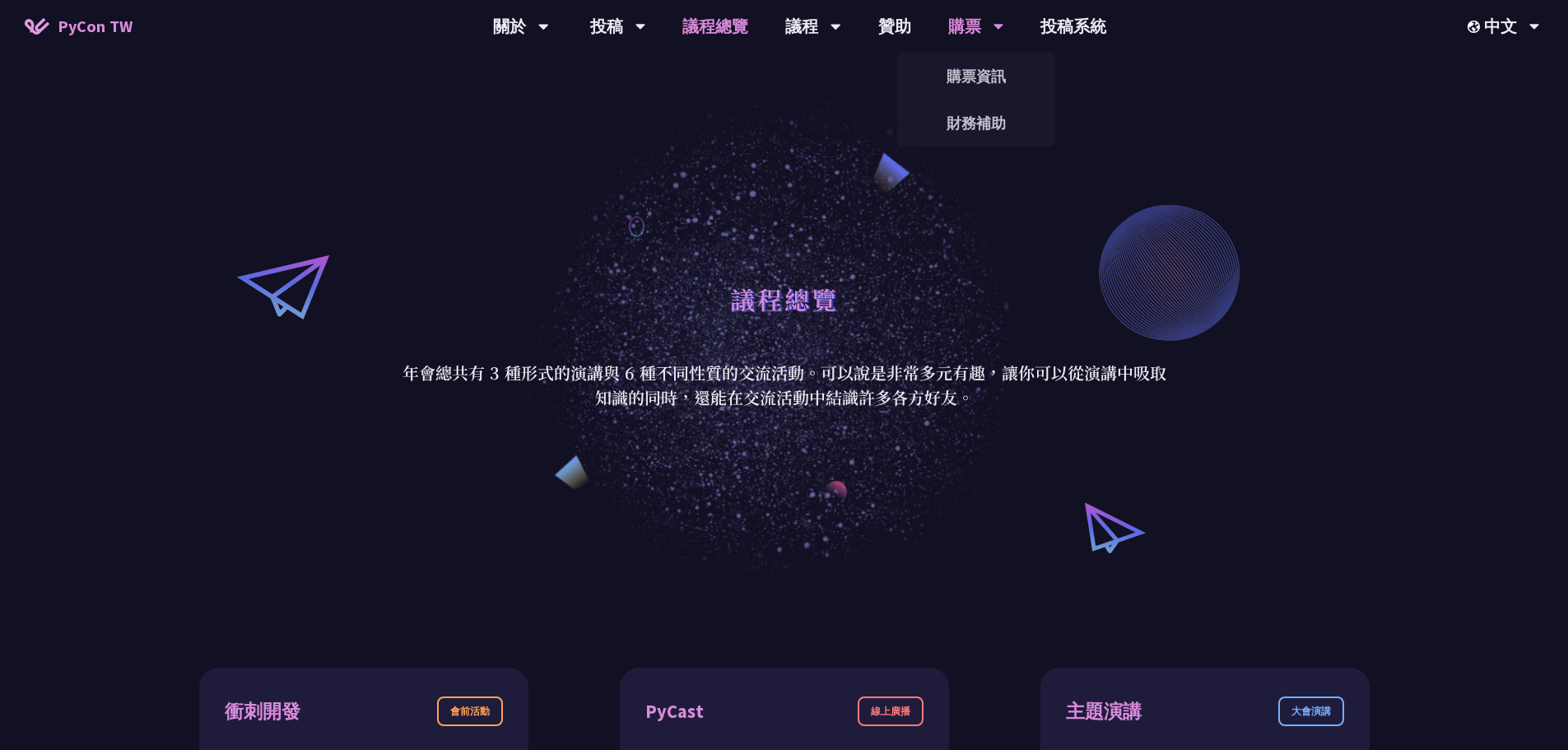 click on "購票" at bounding box center [521, 26] 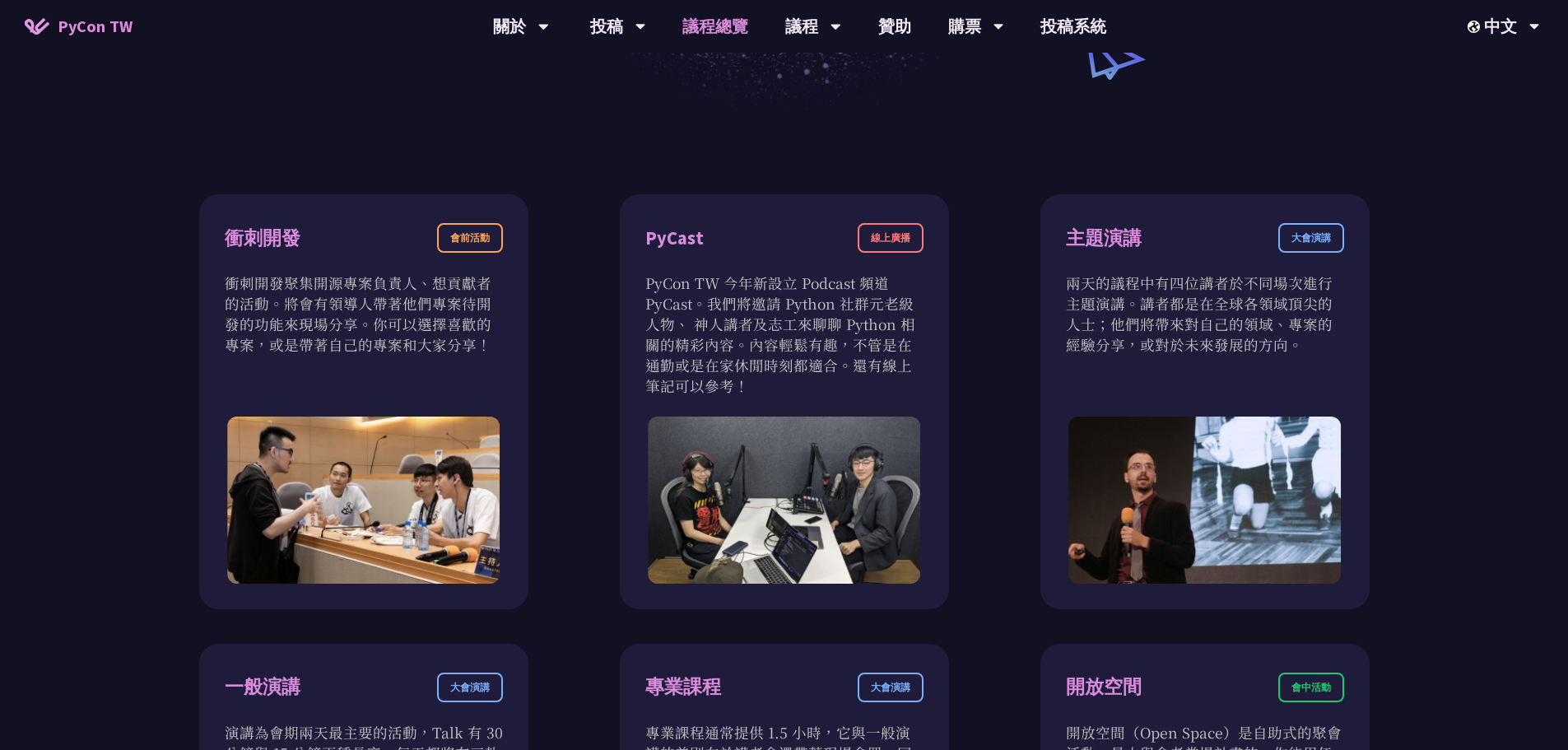 scroll, scrollTop: 0, scrollLeft: 0, axis: both 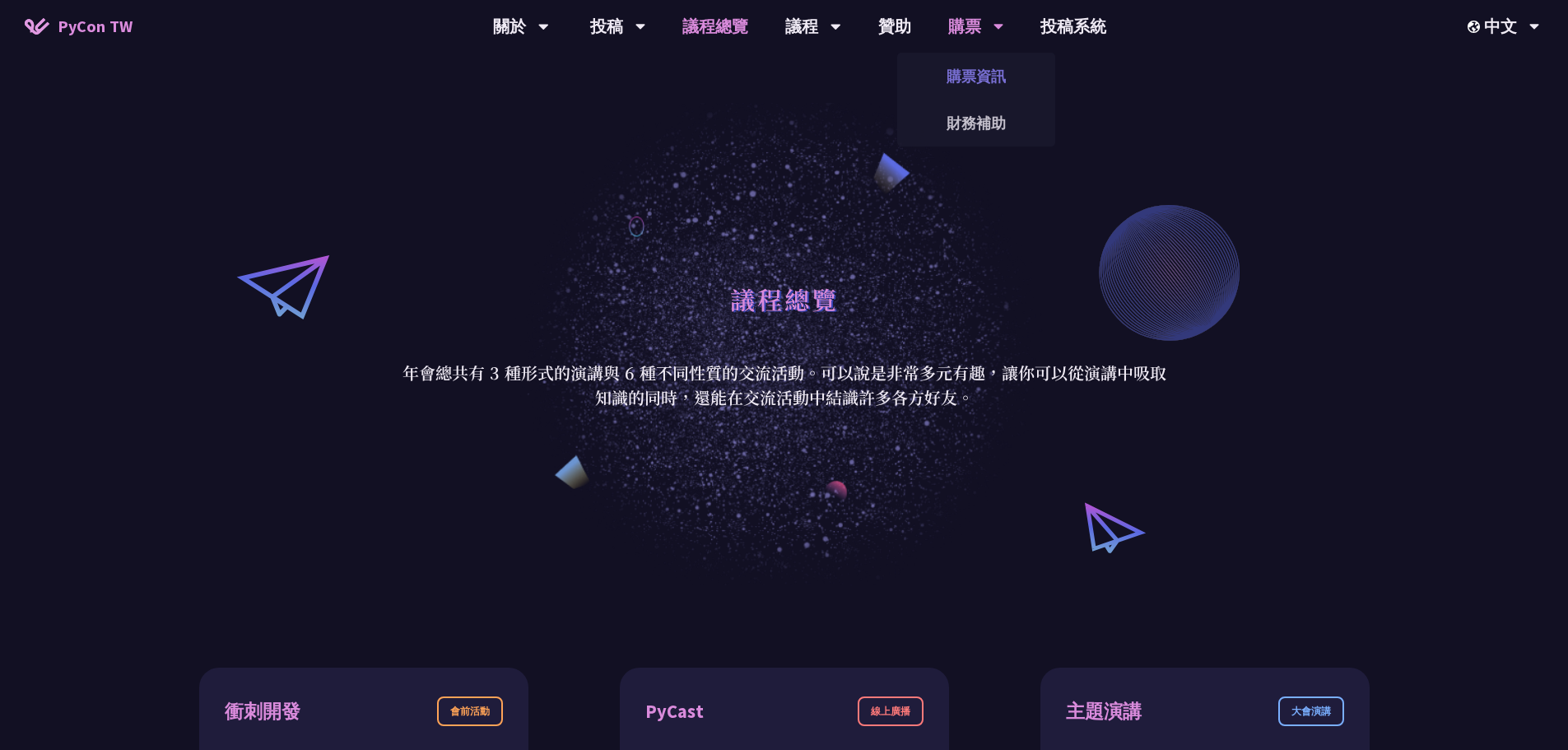 click on "購票資訊" at bounding box center [976, 76] 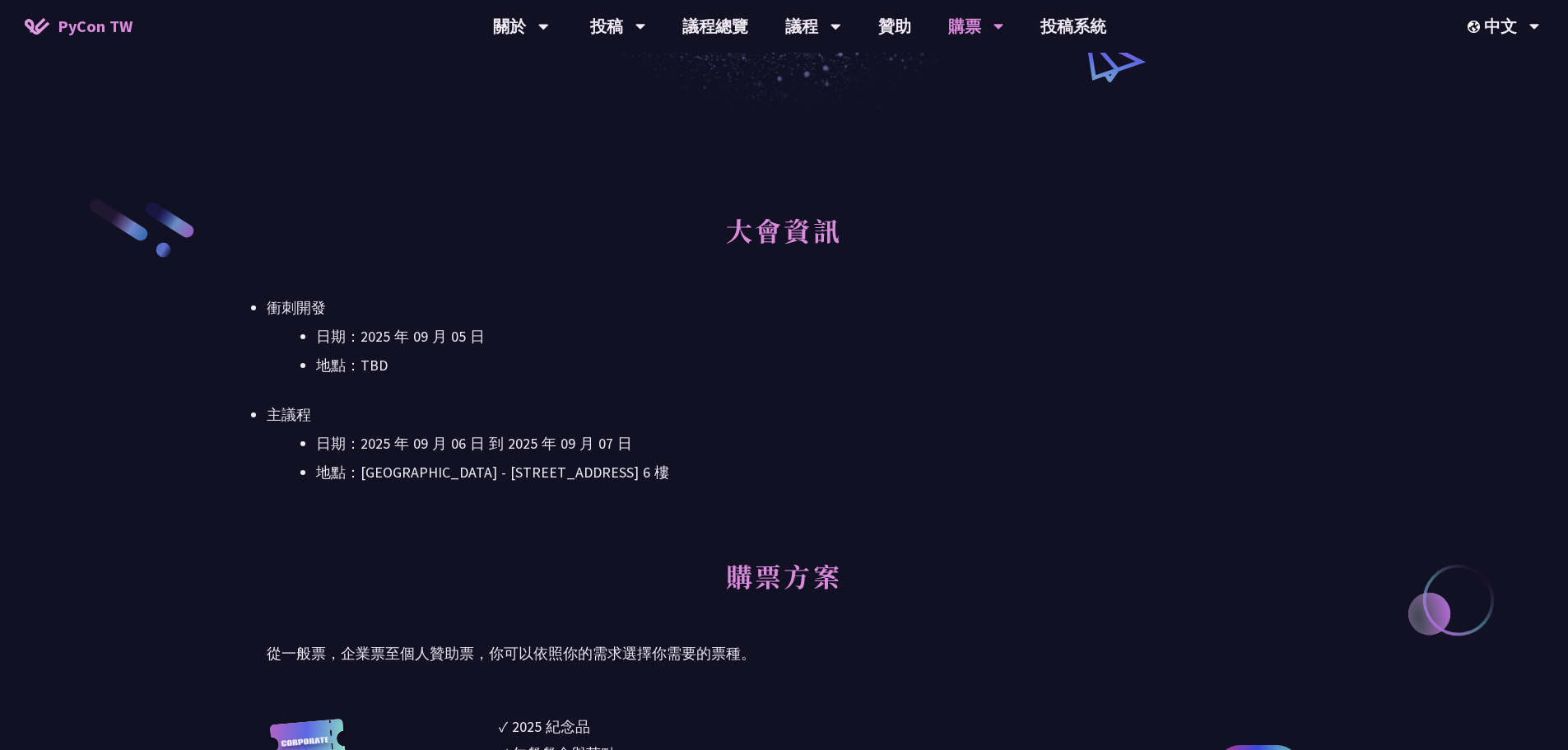 scroll, scrollTop: 412, scrollLeft: 0, axis: vertical 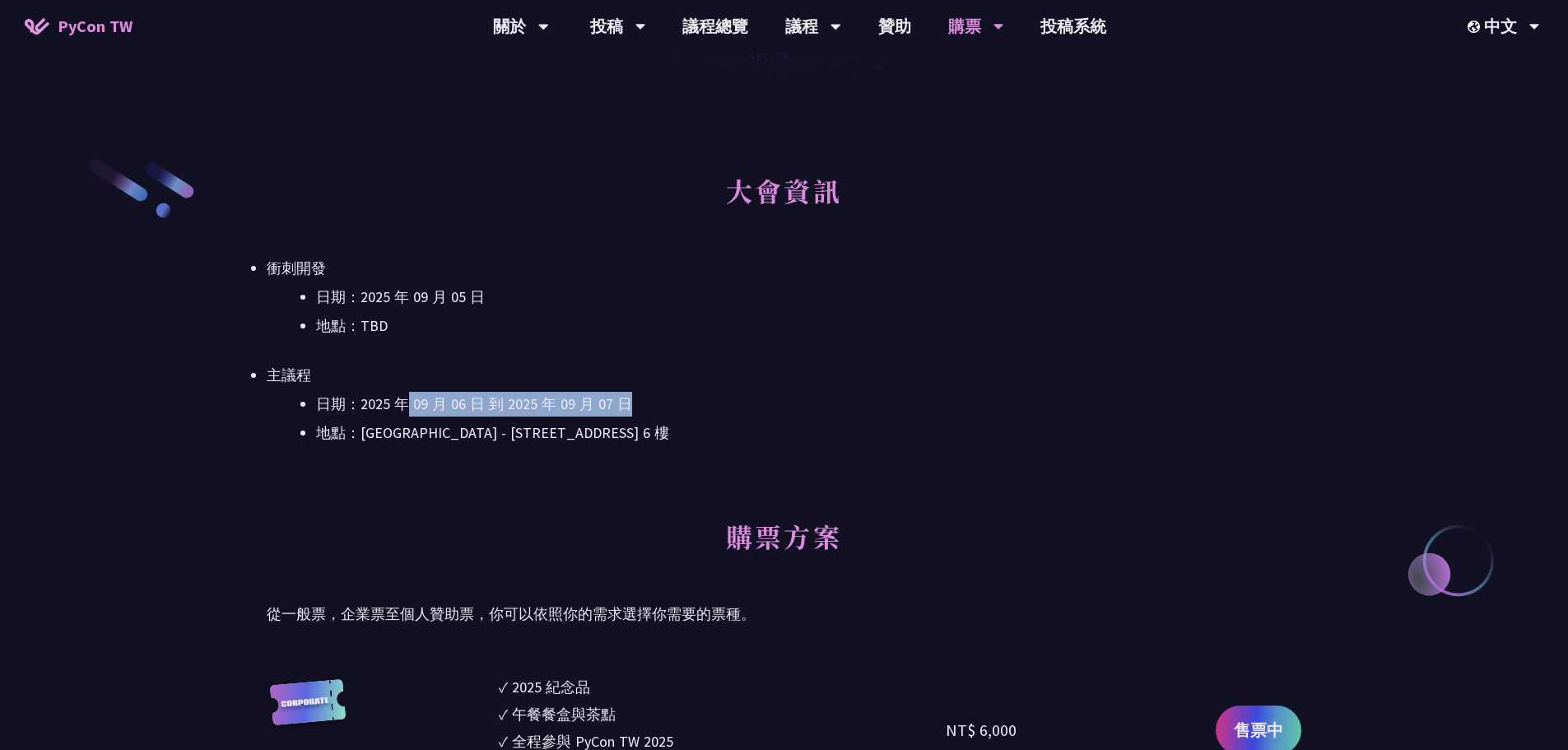 drag, startPoint x: 402, startPoint y: 398, endPoint x: 672, endPoint y: 398, distance: 270 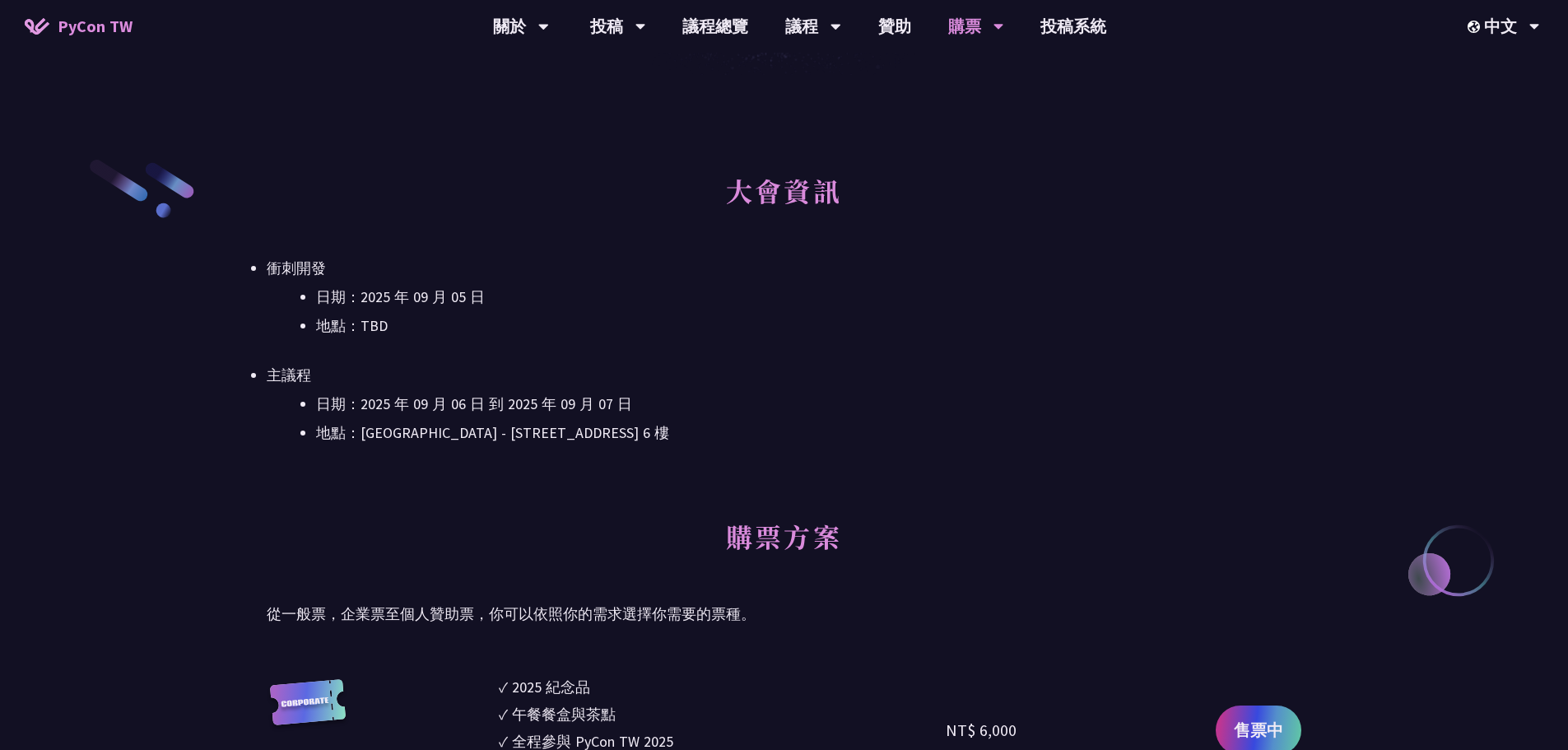 click on "大會資訊
衝刺開發
日期：2025 年 09 月 05 日   地點：TBD
主議程
日期：2025 年 09 月 06 日 到 2025 年 09 月 07 日   地點：台北文創 6 樓 - ​台北市信義區菸廠路 88 號 6 樓" at bounding box center (784, 330) 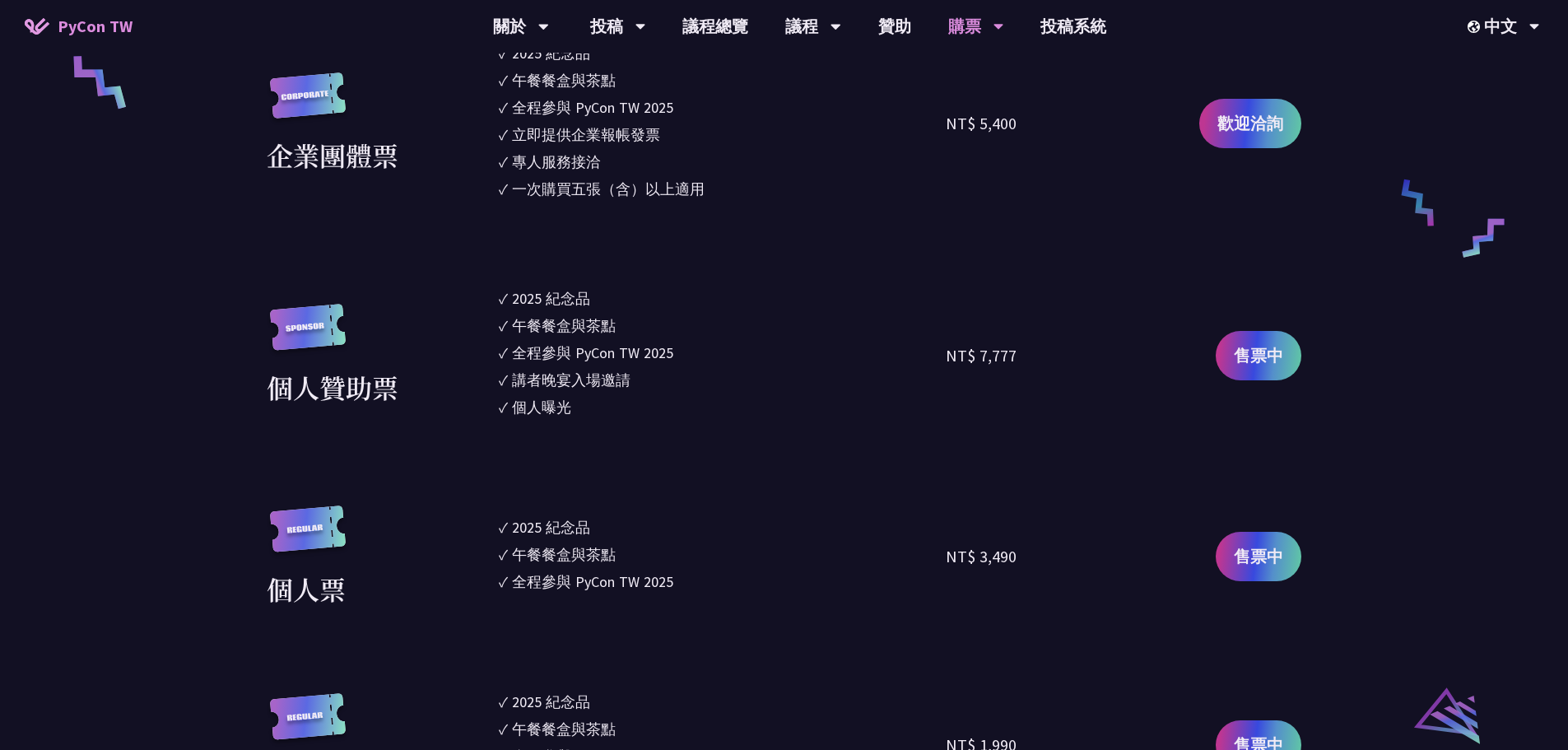 scroll, scrollTop: 1317, scrollLeft: 0, axis: vertical 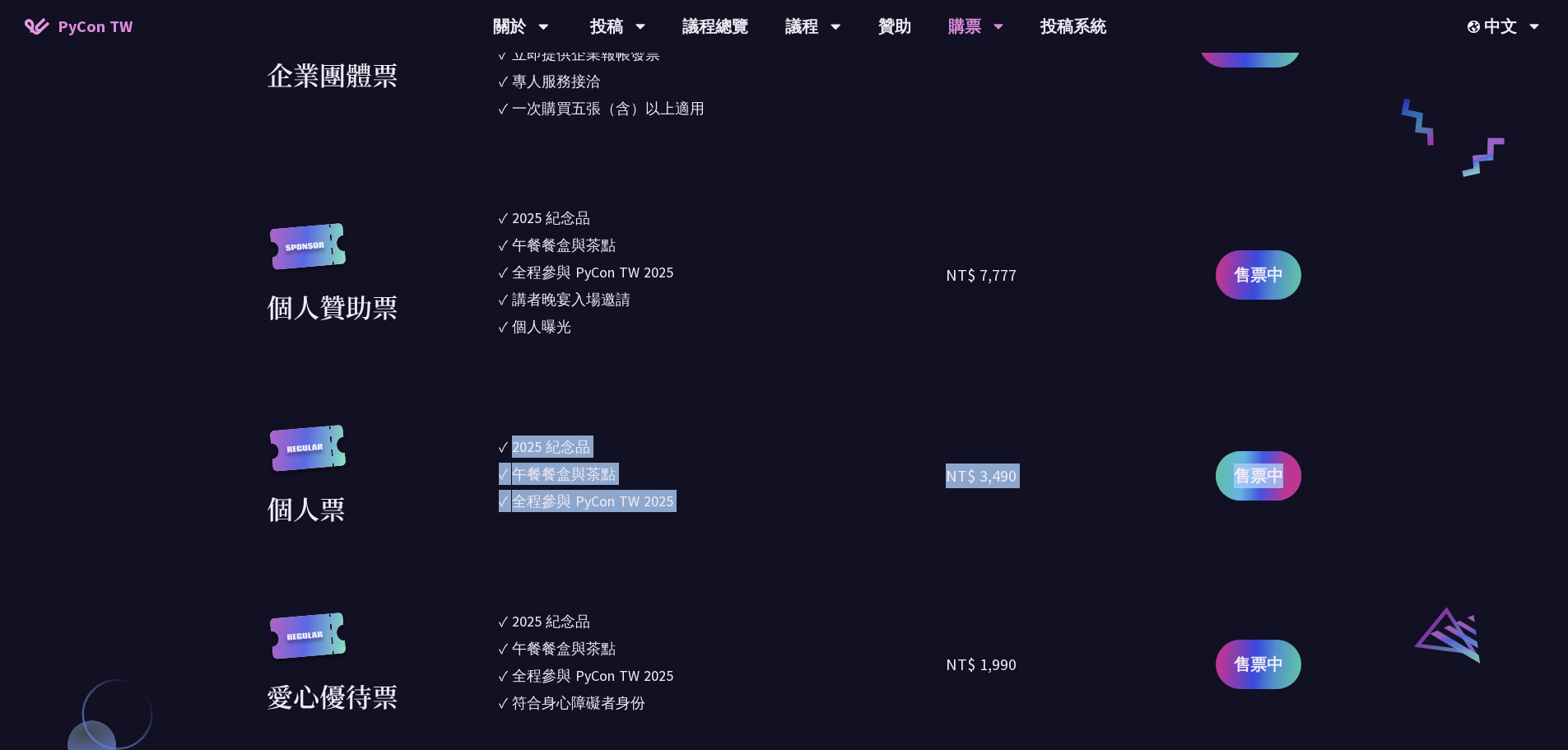 drag, startPoint x: 521, startPoint y: 443, endPoint x: 1290, endPoint y: 477, distance: 769.7513 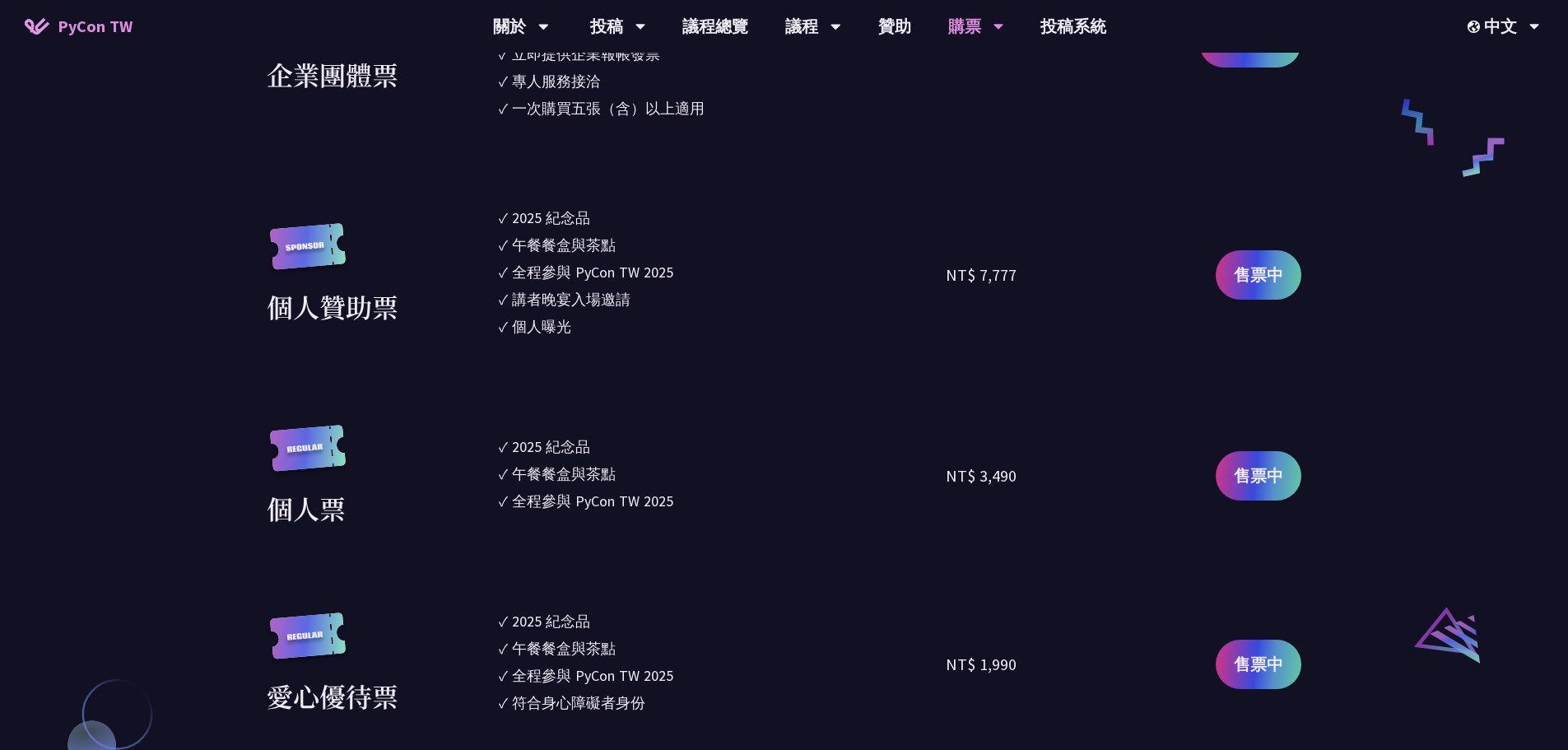 click on "大會資訊
衝刺開發
日期：2025 年 09 月 05 日   地點：TBD
主議程
日期：2025 年 09 月 06 日 到 2025 年 09 月 07 日   地點：台北文創 6 樓 - ​台北市信義區菸廠路 88 號 6 樓   購票方案   從一般票，企業票至個人贊助票，你可以依照你的需求選擇你需要的票種。
企業票
✓
2025 紀念品
✓
午餐餐盒與茶點
✓
全程參與 PyCon TW 2025
✓
活動結束後一週提供企業報帳發票
NT$ 6,000
售票中
企業團體票
2025 紀念品 午餐餐盒與茶點" at bounding box center (784, 883) 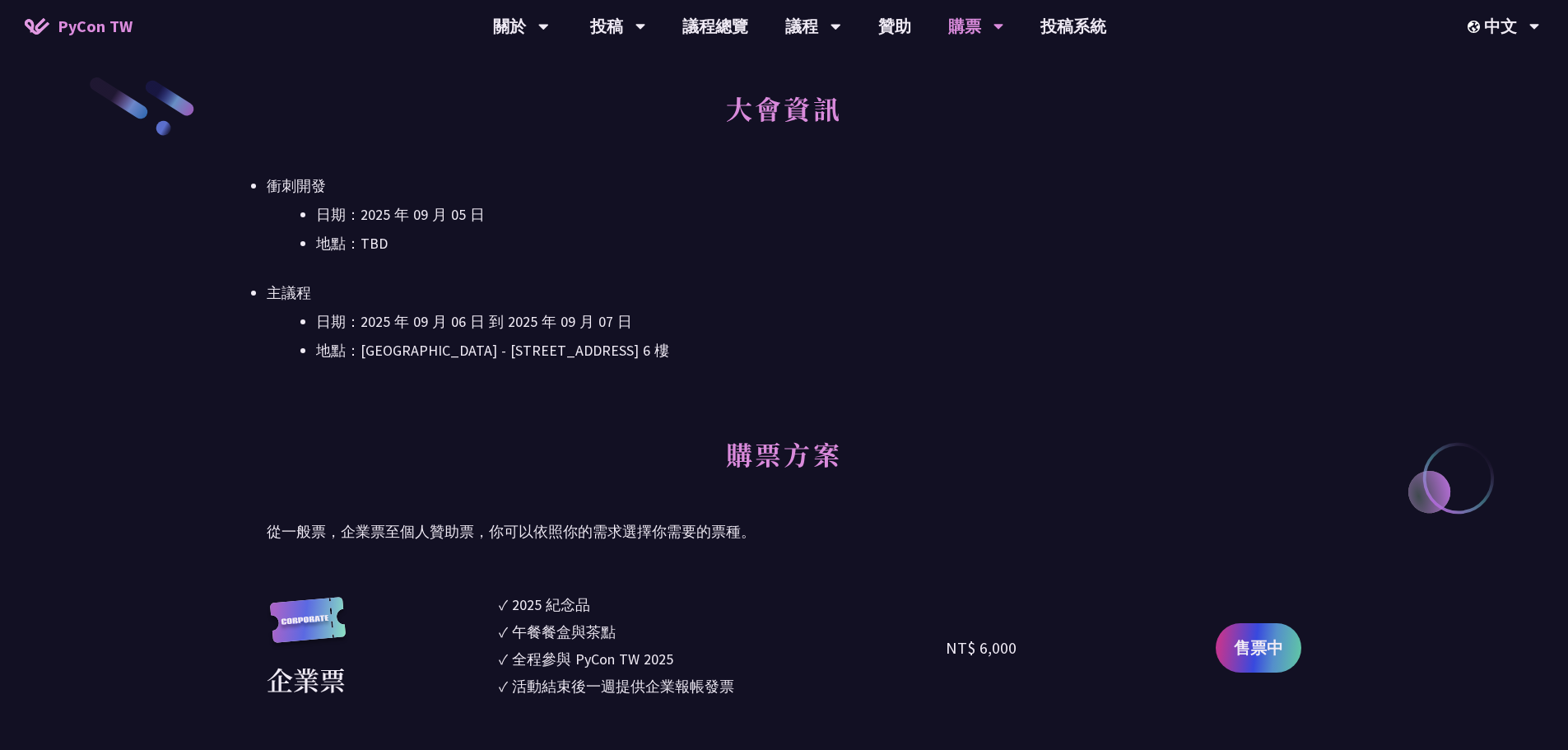scroll, scrollTop: 0, scrollLeft: 0, axis: both 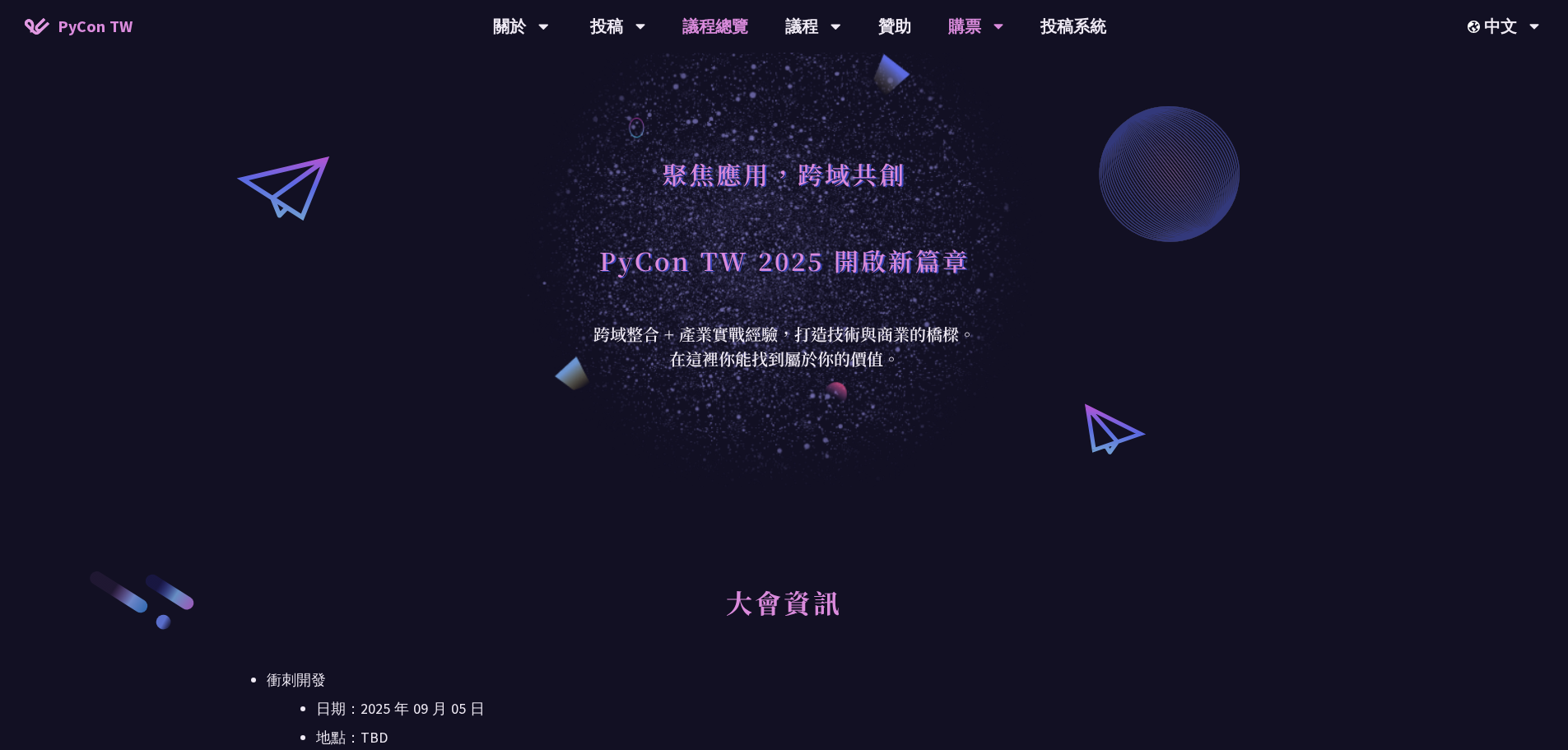 click on "議程總覽" at bounding box center (715, 26) 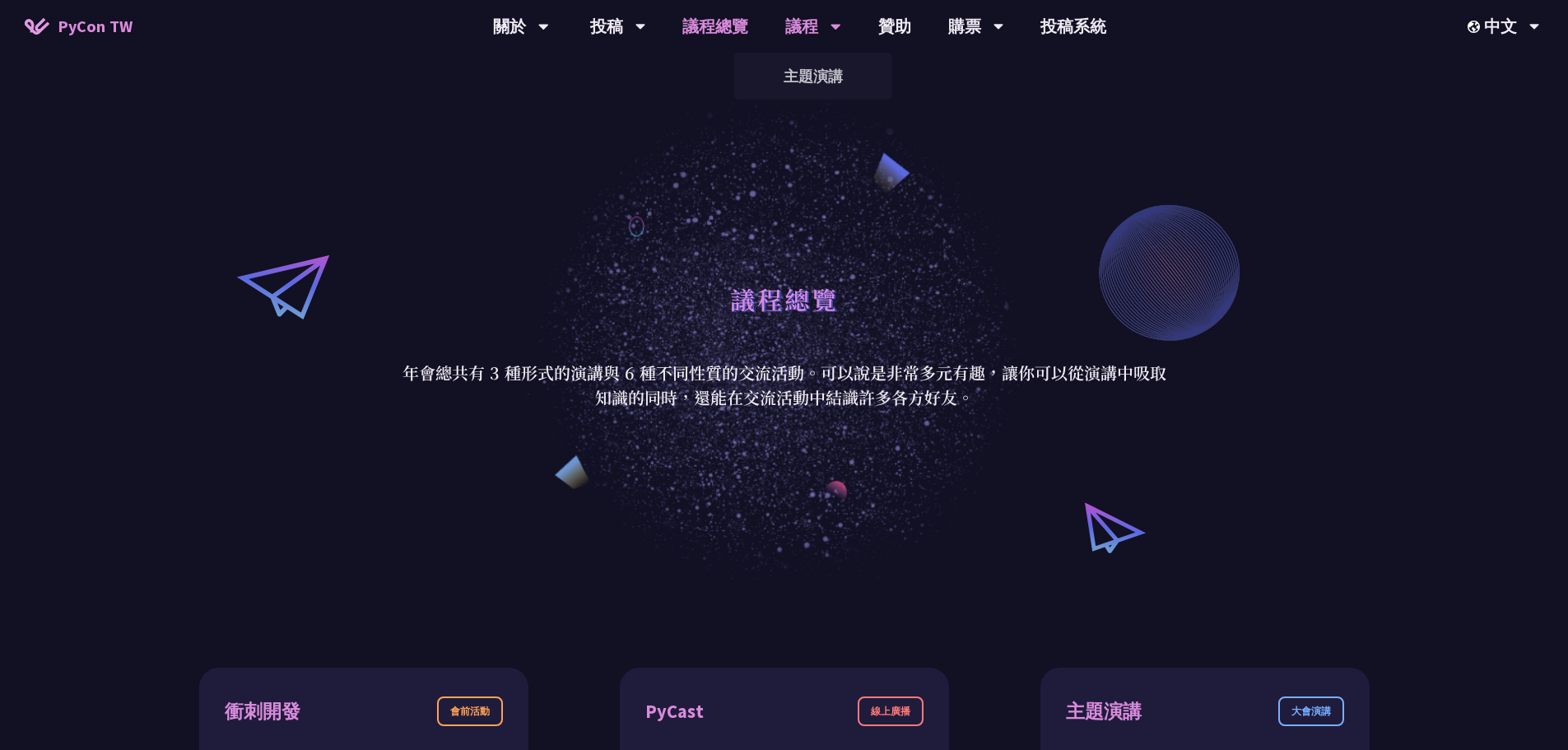click on "議程" at bounding box center (521, 26) 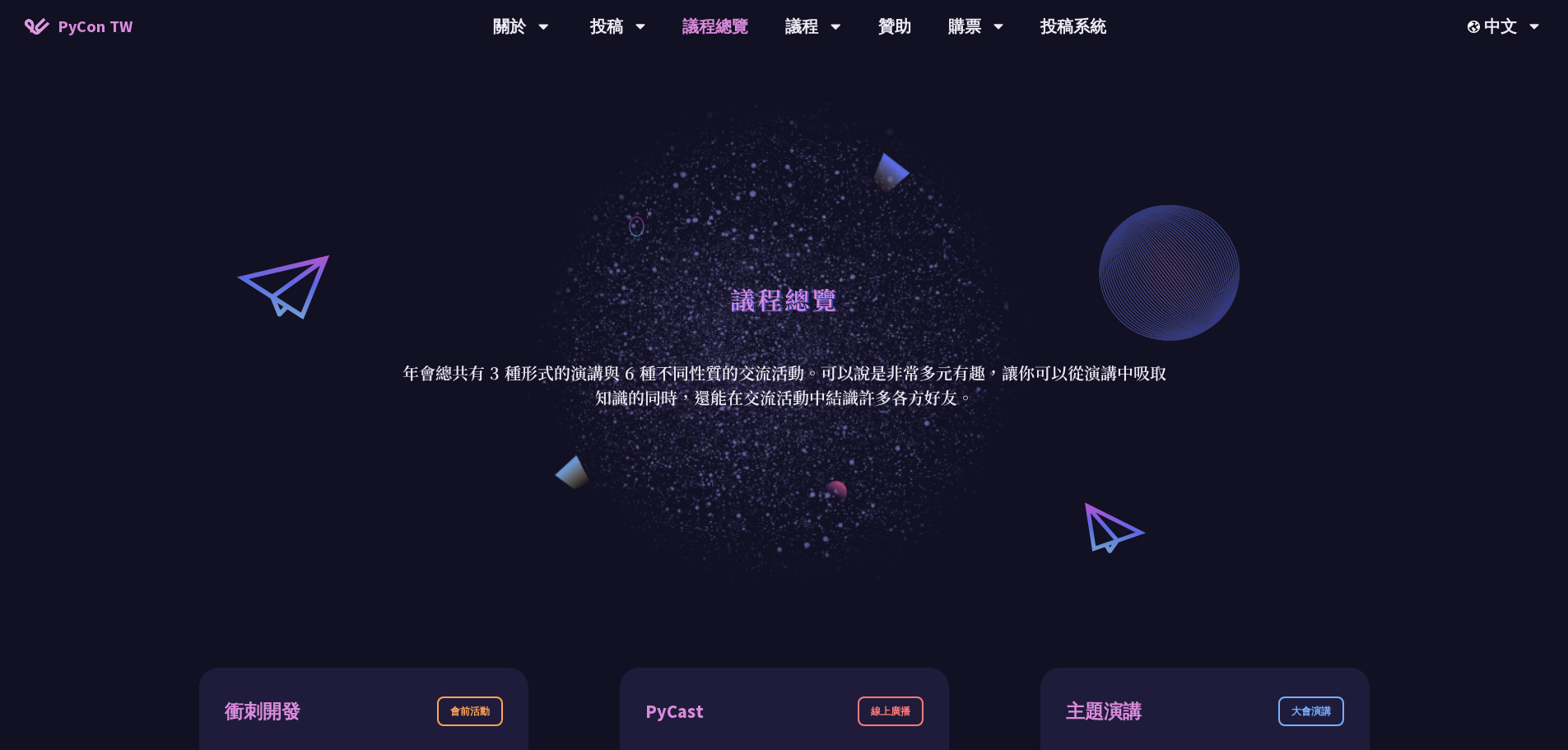 click on "議程總覽" at bounding box center (715, 26) 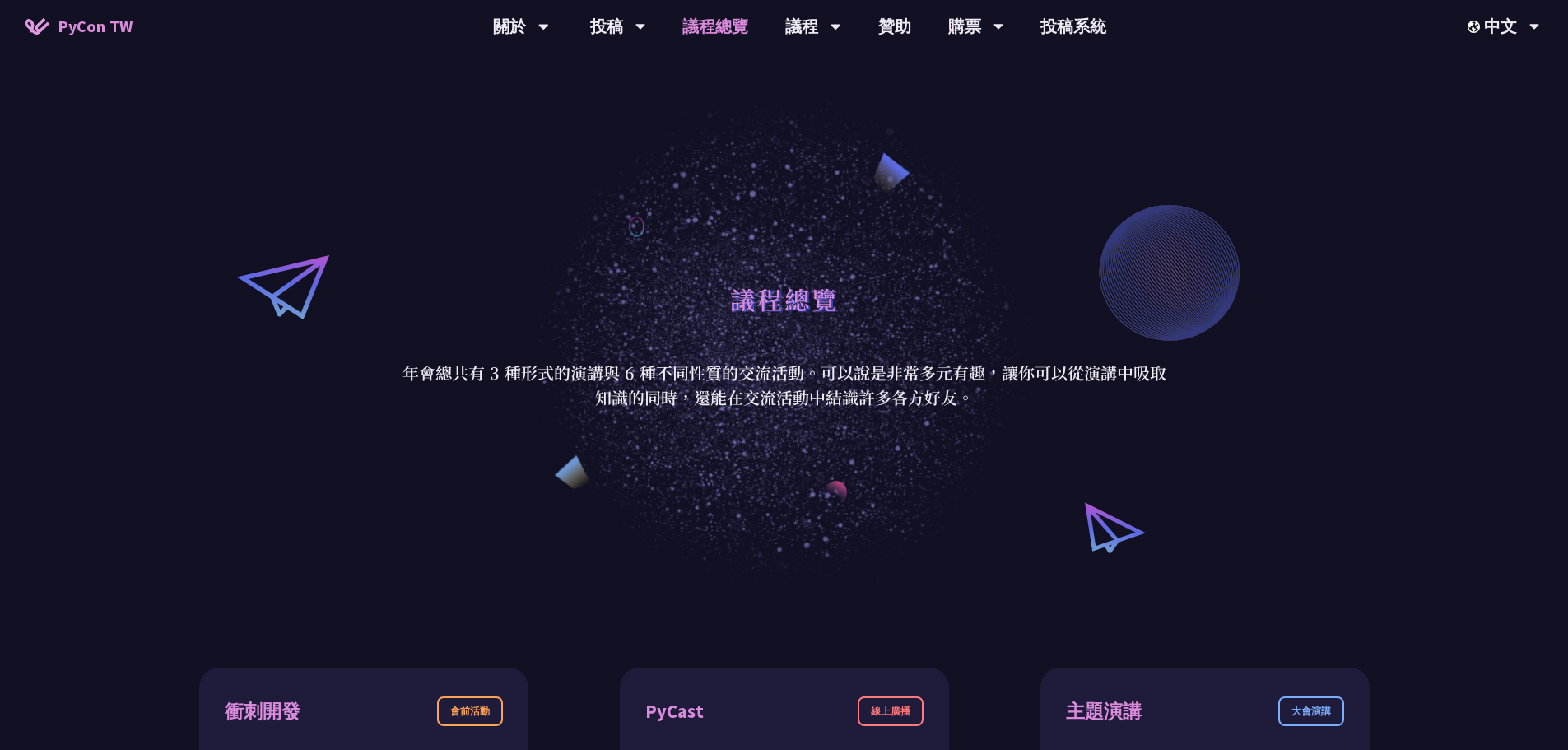 click on "議程總覽" at bounding box center (715, 26) 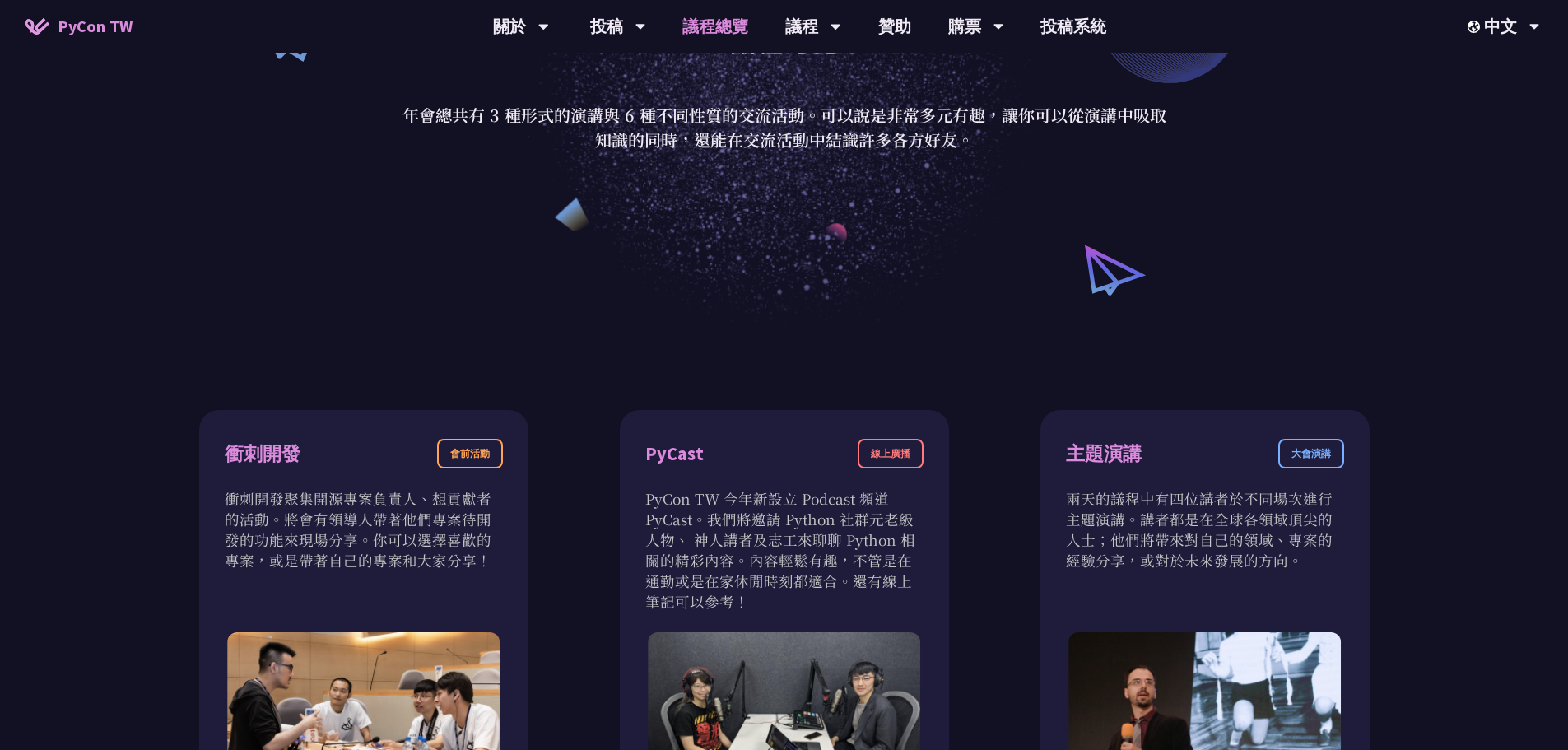 scroll, scrollTop: 494, scrollLeft: 0, axis: vertical 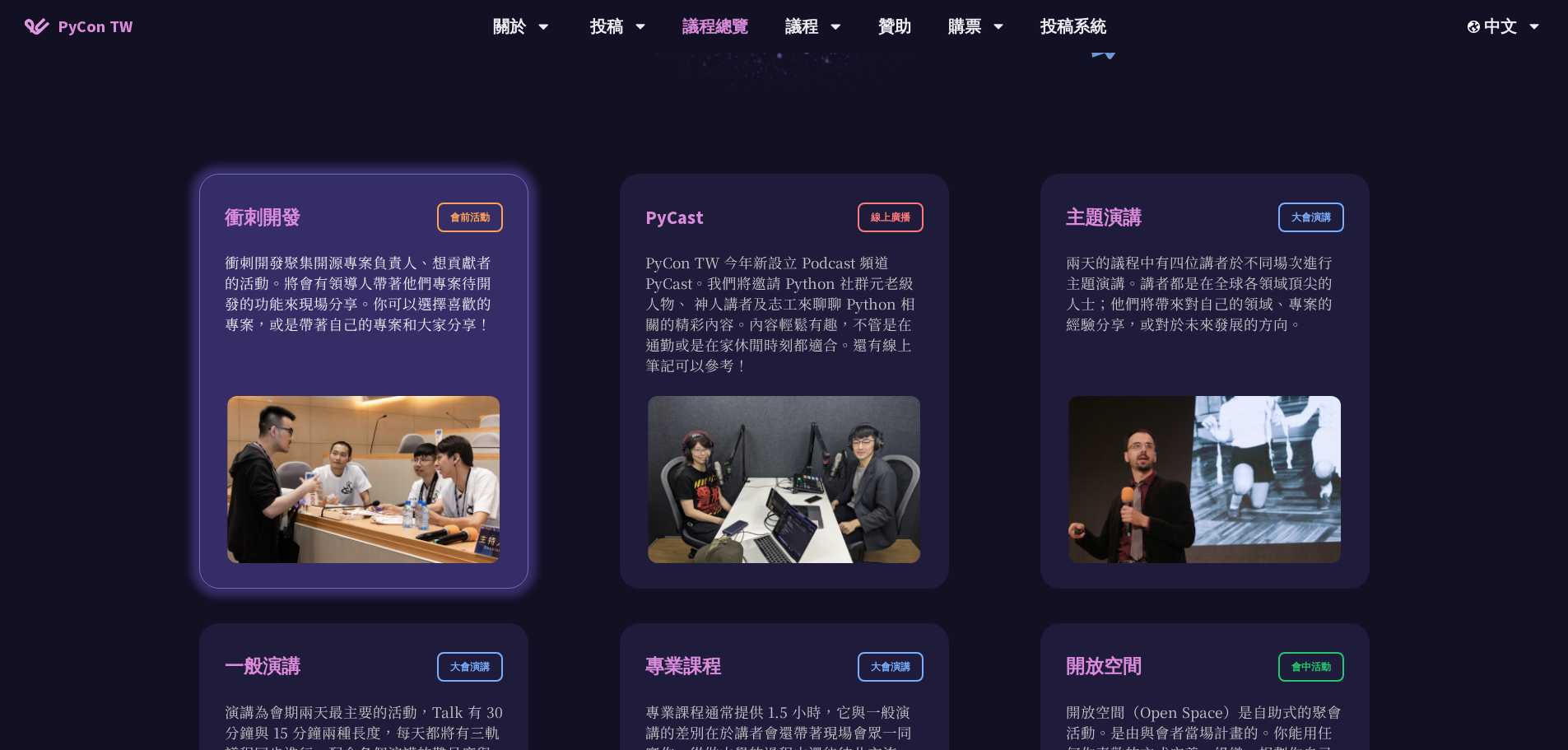 drag, startPoint x: 337, startPoint y: 291, endPoint x: 421, endPoint y: 343, distance: 98.79271 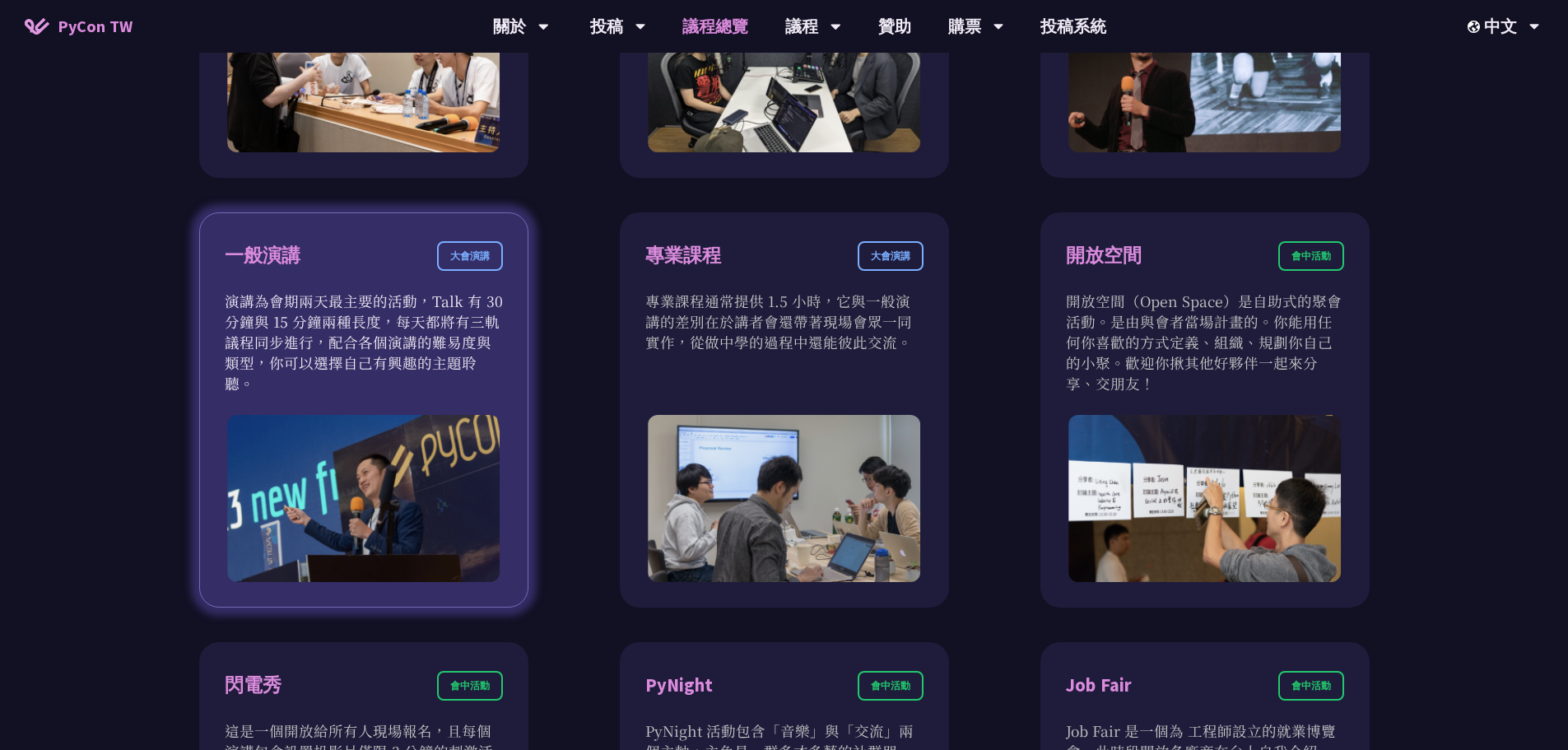 scroll, scrollTop: 906, scrollLeft: 0, axis: vertical 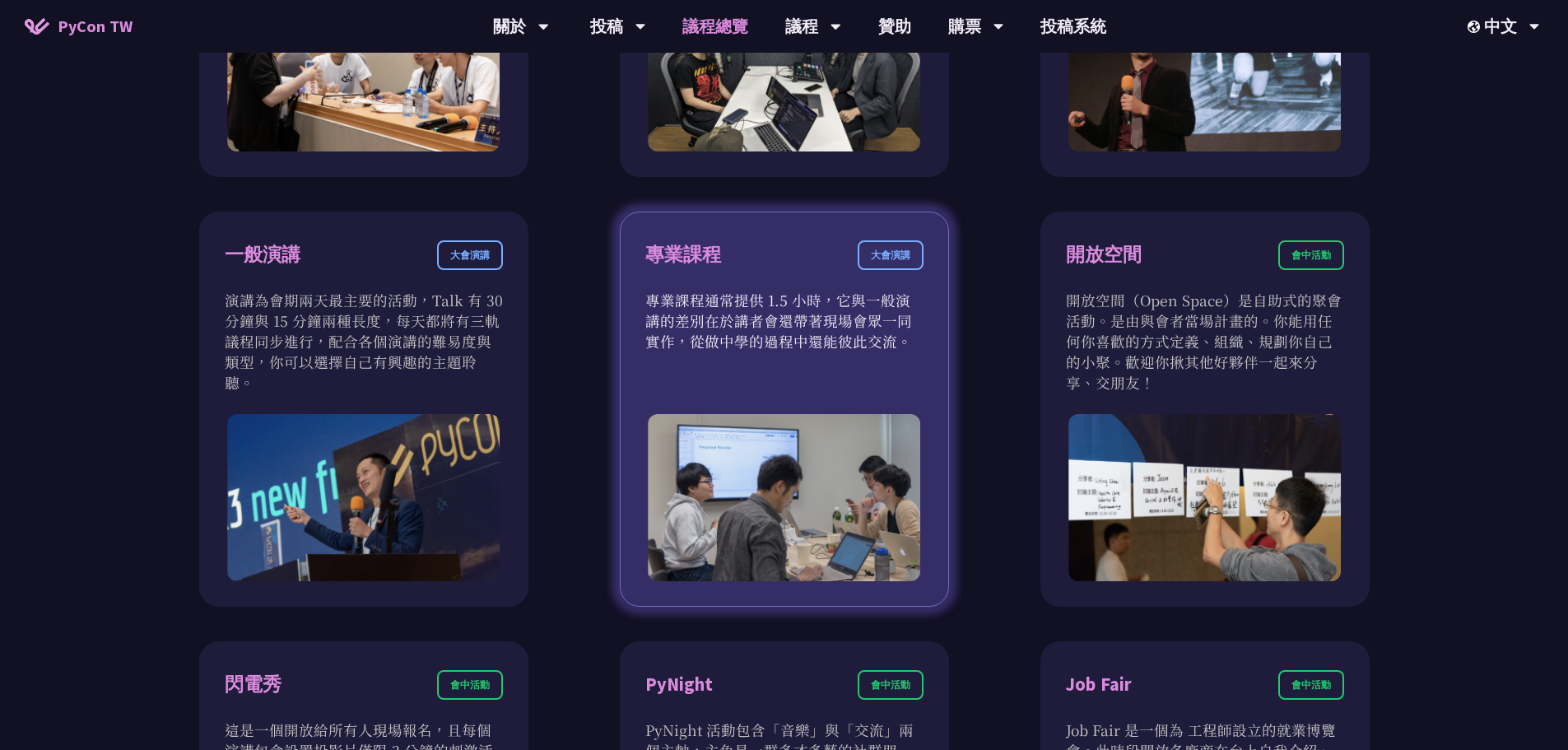 drag, startPoint x: 732, startPoint y: 293, endPoint x: 892, endPoint y: 339, distance: 166.48123 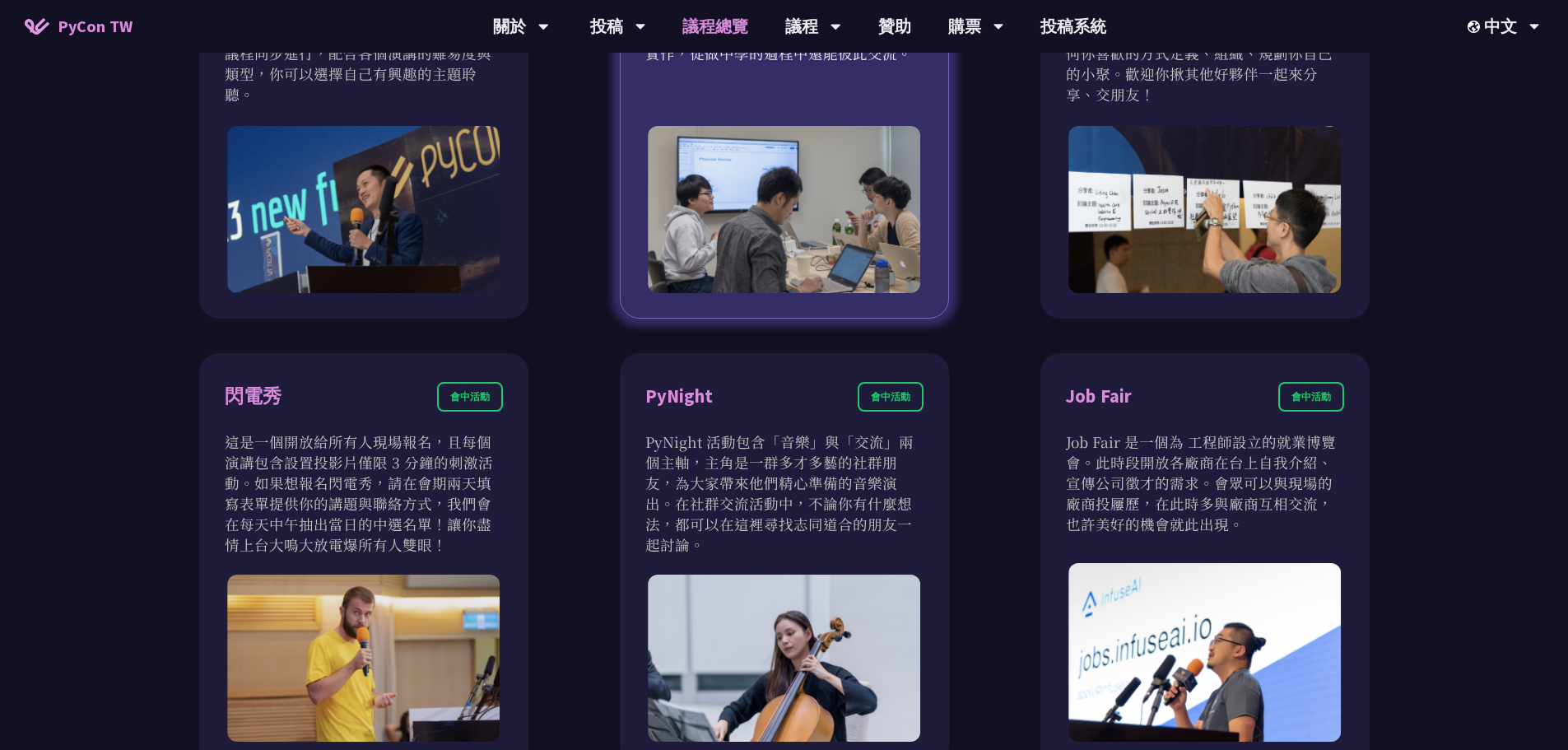 scroll, scrollTop: 1235, scrollLeft: 0, axis: vertical 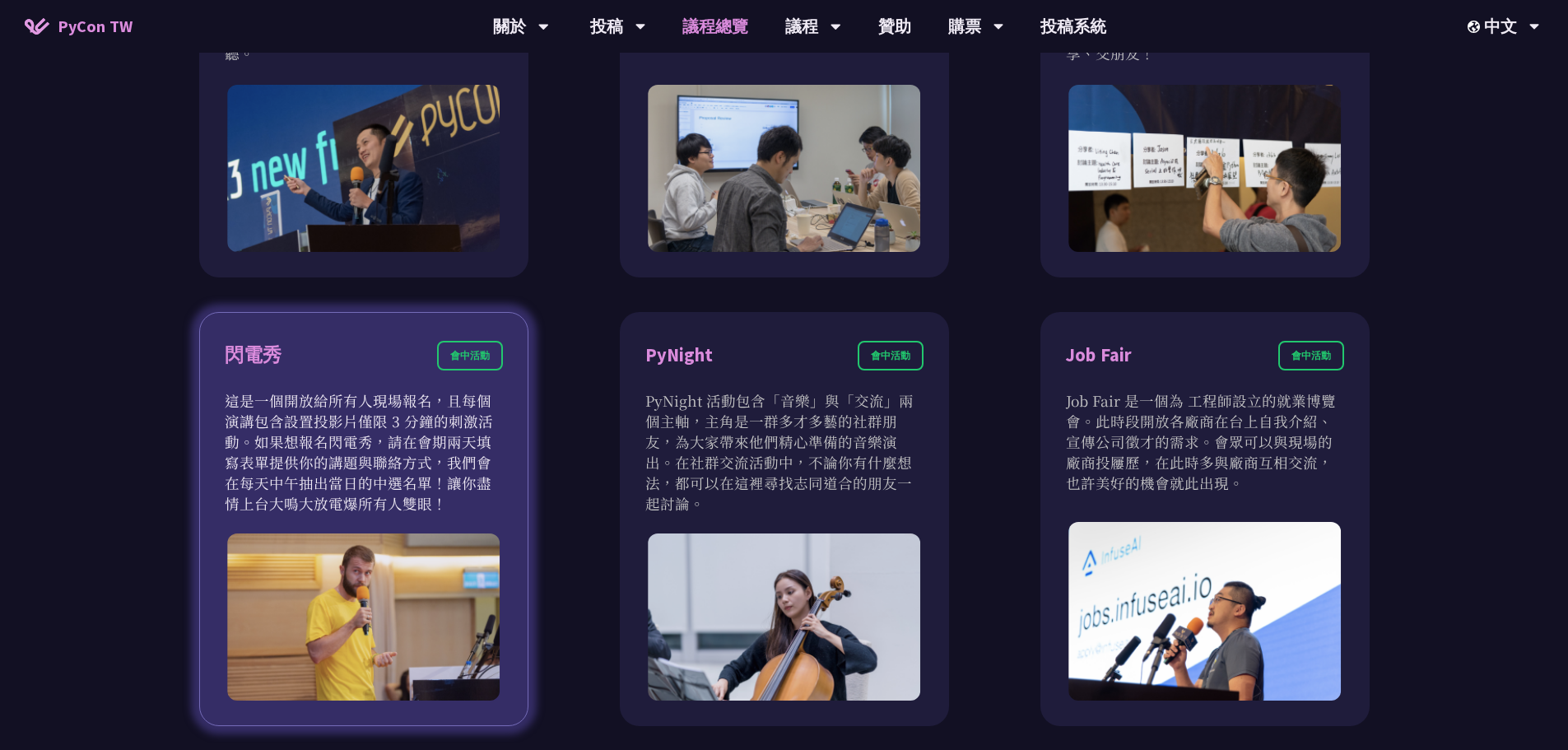 drag, startPoint x: 289, startPoint y: 401, endPoint x: 479, endPoint y: 498, distance: 213.32839 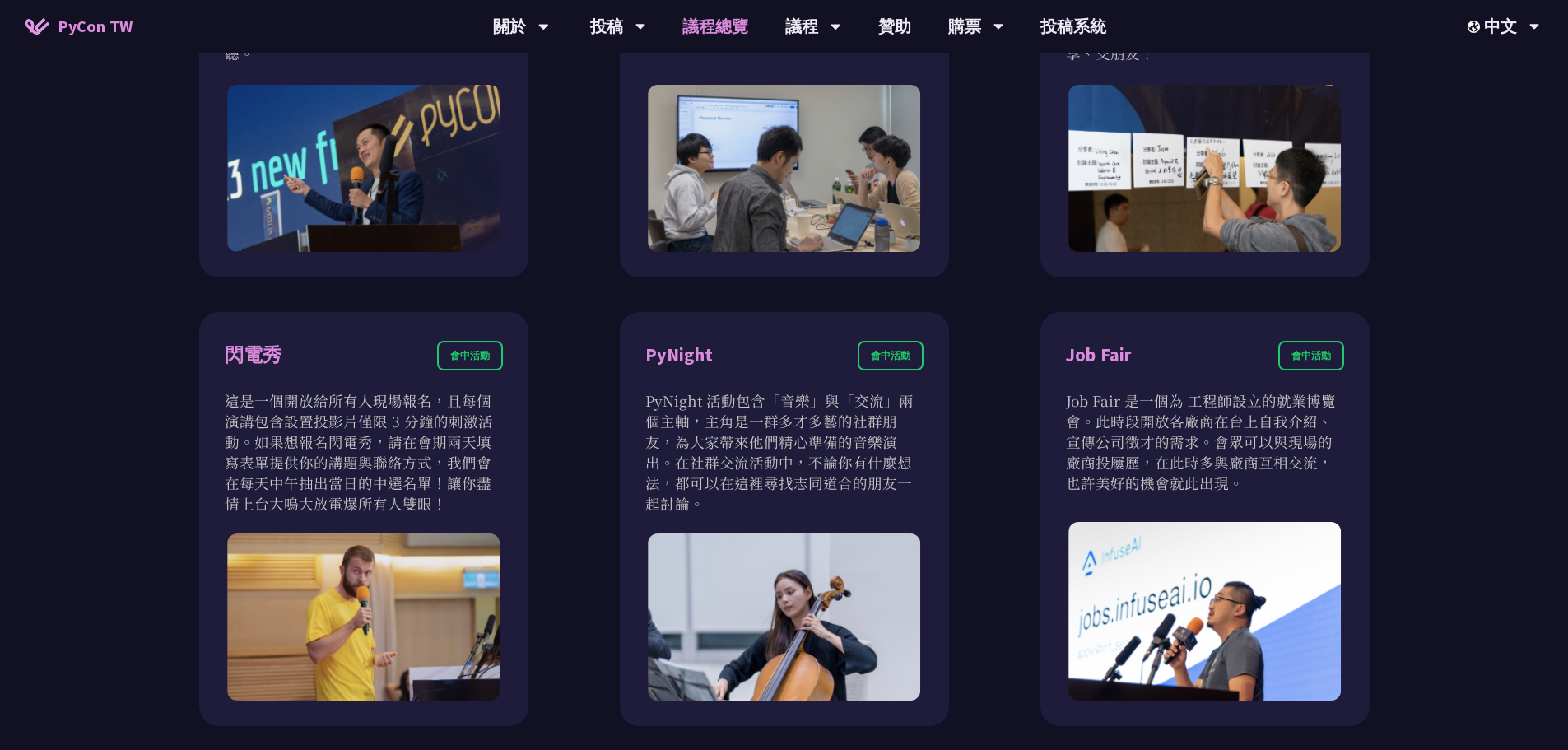 click on "衝刺開發   會前活動
衝刺開發聚集開源專案負責人、想貢獻者的活動。將會有領導人帶著他們專案待開發的功能來現場分享。你可以選擇喜歡的專案，或是帶著自己的專案和大家分享！
PyCast   線上廣播
PyCon TW 今年新設立 Podcast 頻道 PyCast。我們將邀請 Python 社群元老級人物、 神人講者及志工來聊聊 Python 相關的精彩內容。內容輕鬆有趣，不管是在通勤或是在家休閒時刻都適合。還有線上筆記可以參考！
主題演講   大會演講
兩天的議程中有四位講者於不同場次進行主題演講。講者都是在全球各領域頂尖的人士；他們將帶來對自己的領域、專案的經驗分享，或對於未來發展的方向。
一般演講   大會演講       專業課程   大會演講       開放空間   會中活動       閃電秀   會中活動       PyNight   會中活動       Job Fair   會中活動" at bounding box center [784, 79] 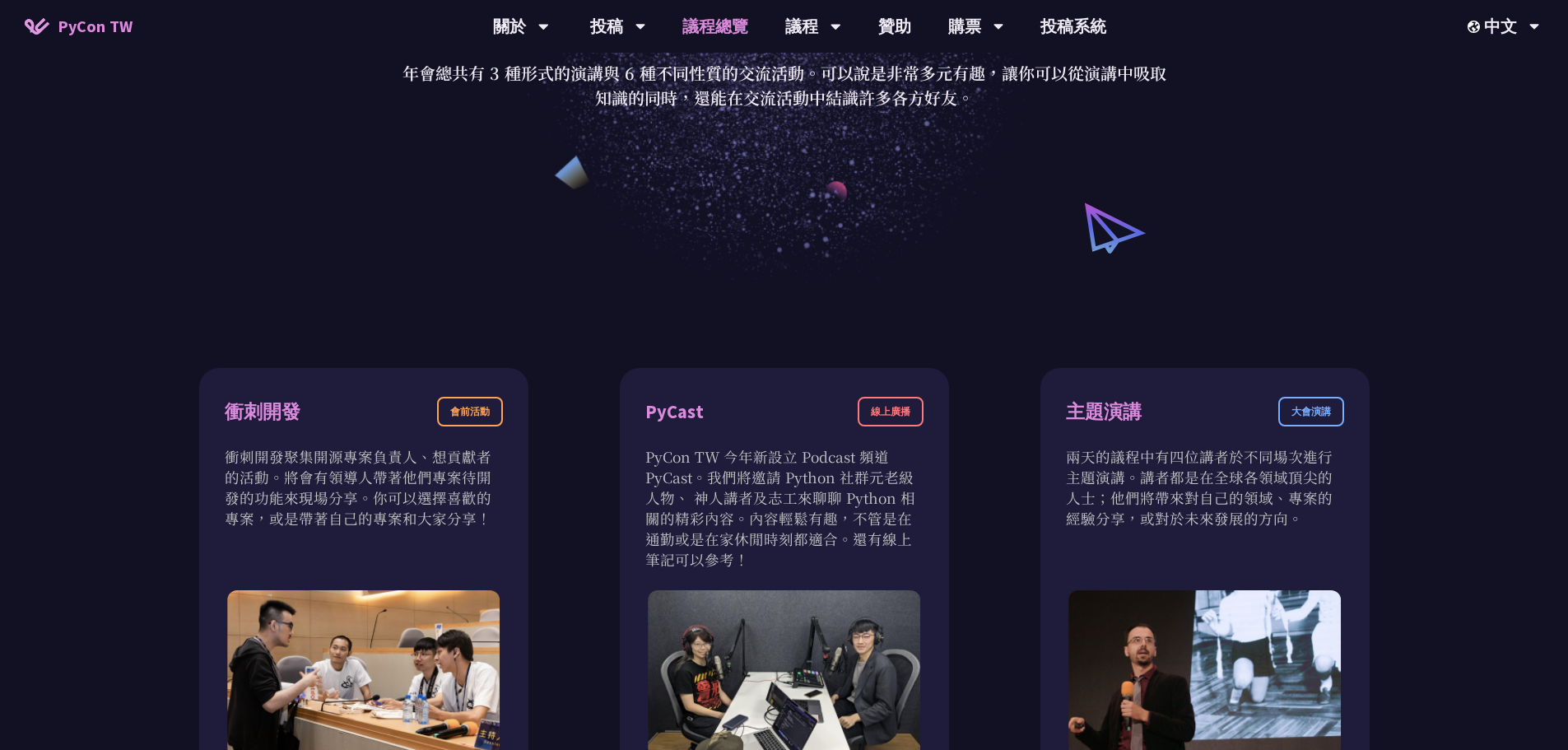 scroll, scrollTop: 0, scrollLeft: 0, axis: both 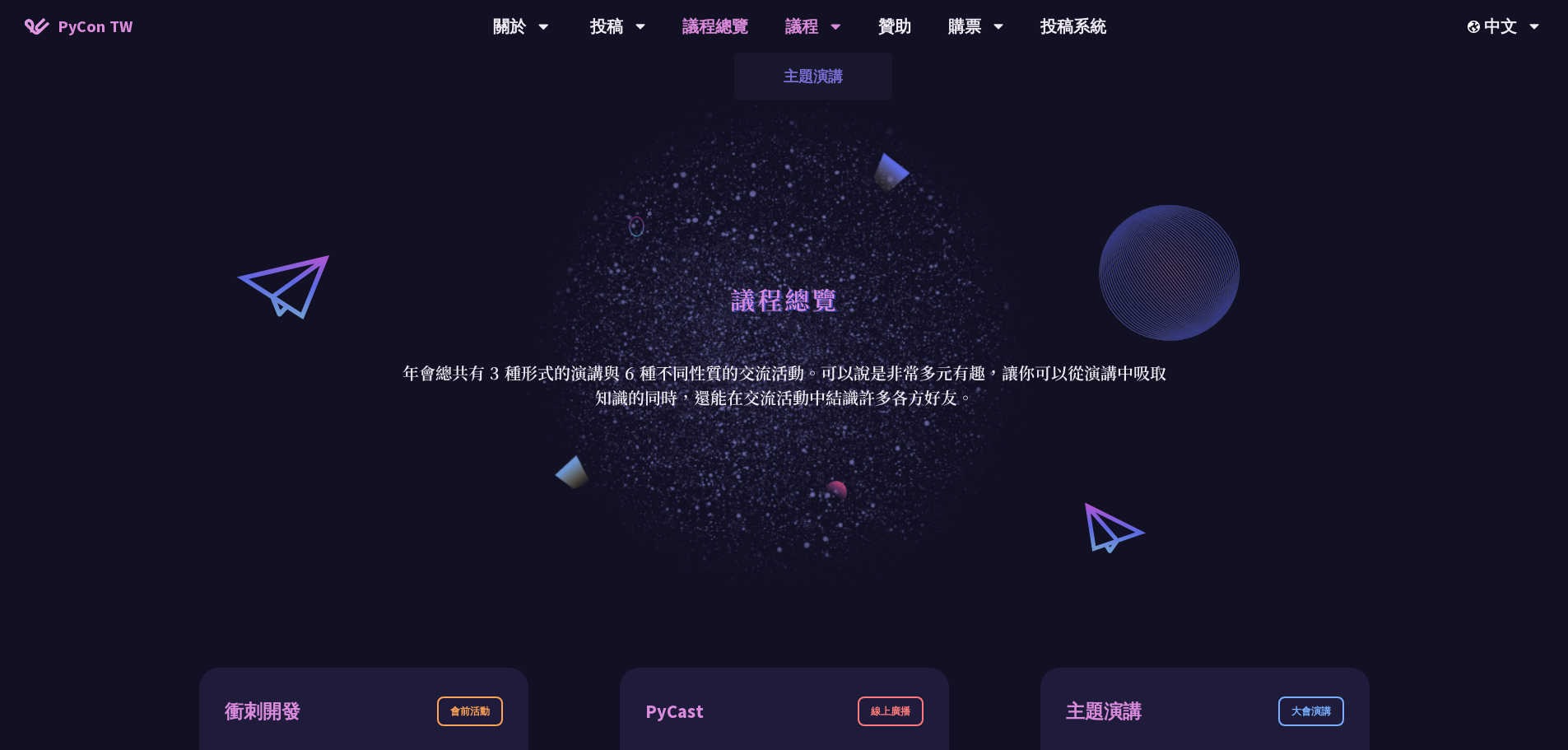 click on "主題演講" at bounding box center (813, 76) 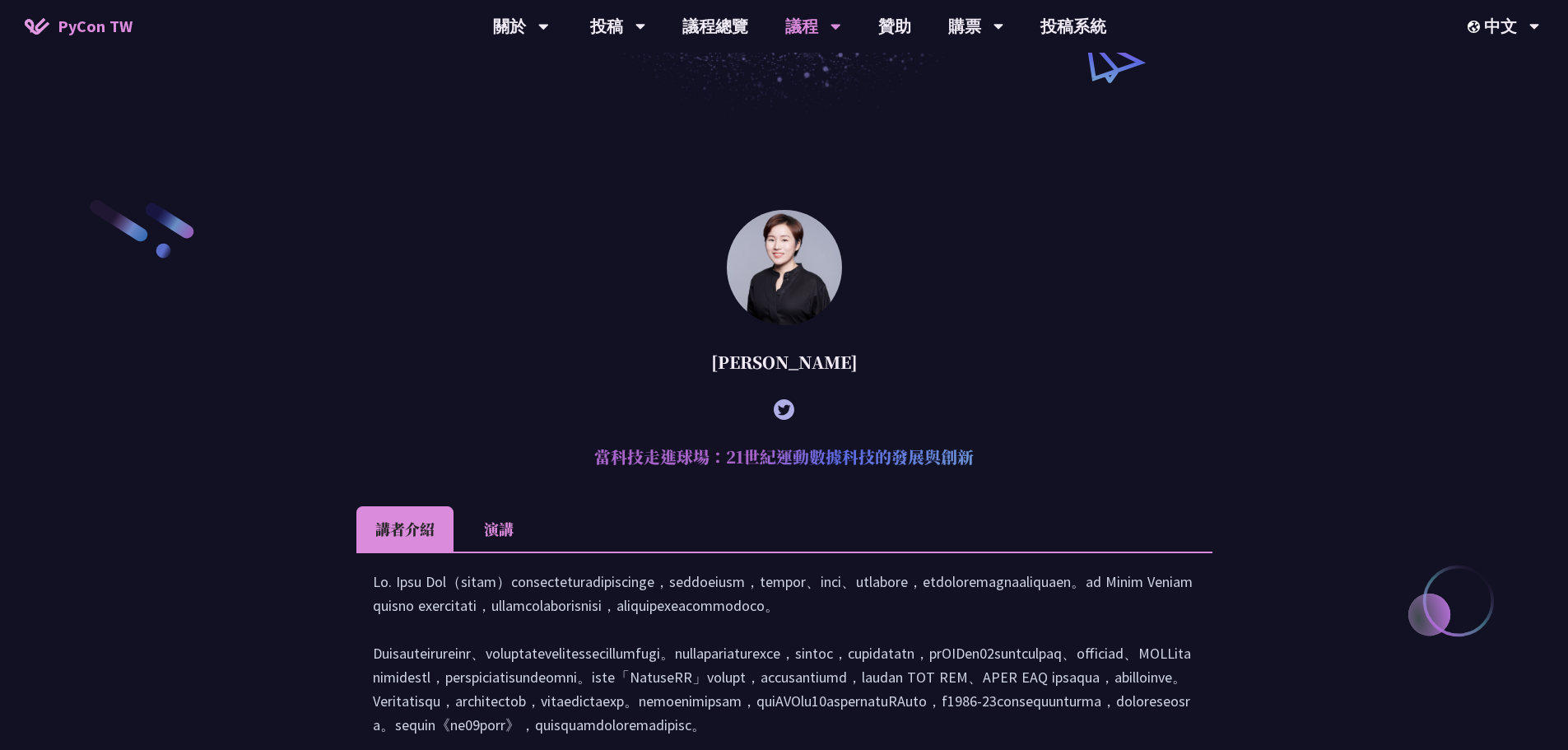 scroll, scrollTop: 412, scrollLeft: 0, axis: vertical 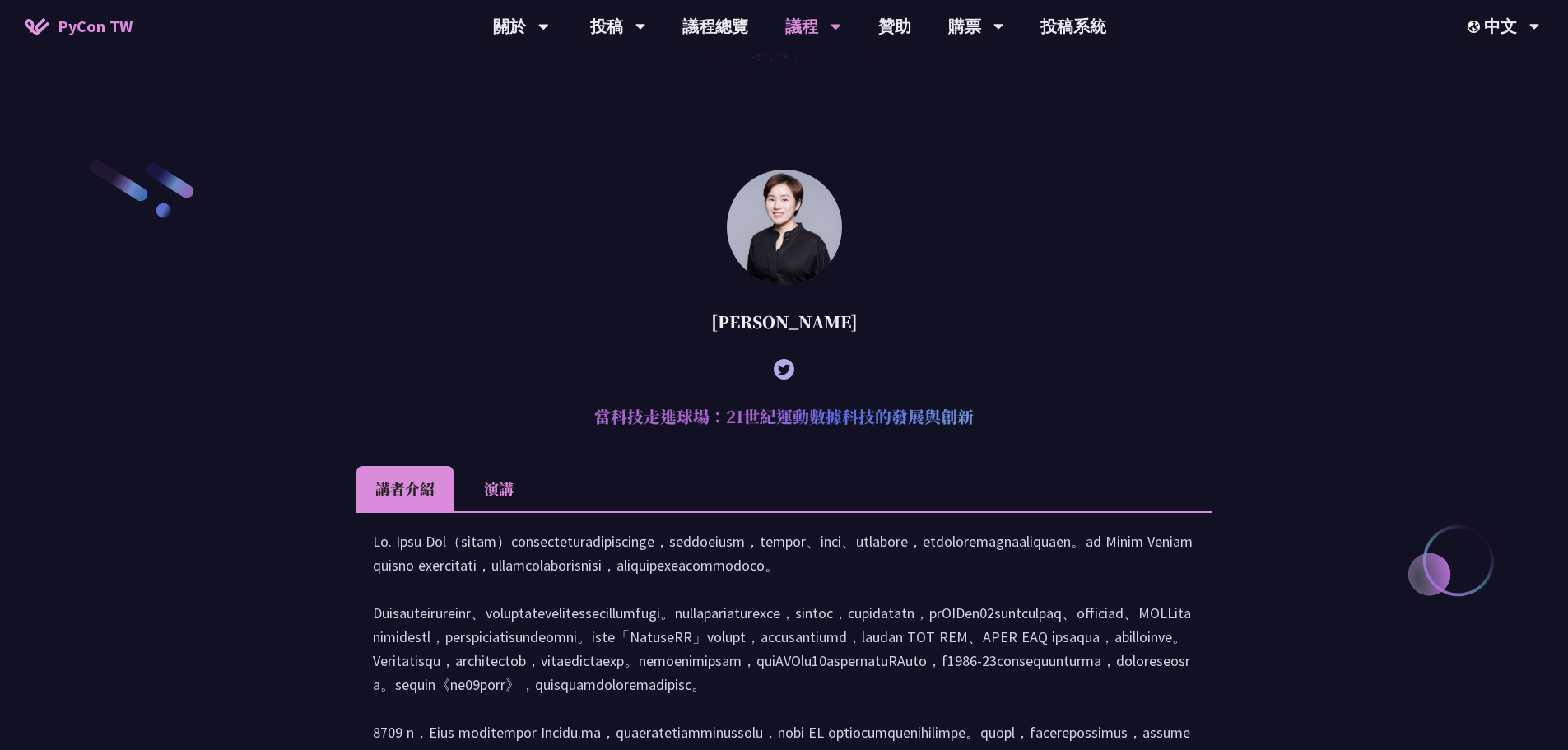 drag, startPoint x: 605, startPoint y: 418, endPoint x: 975, endPoint y: 428, distance: 370.13511 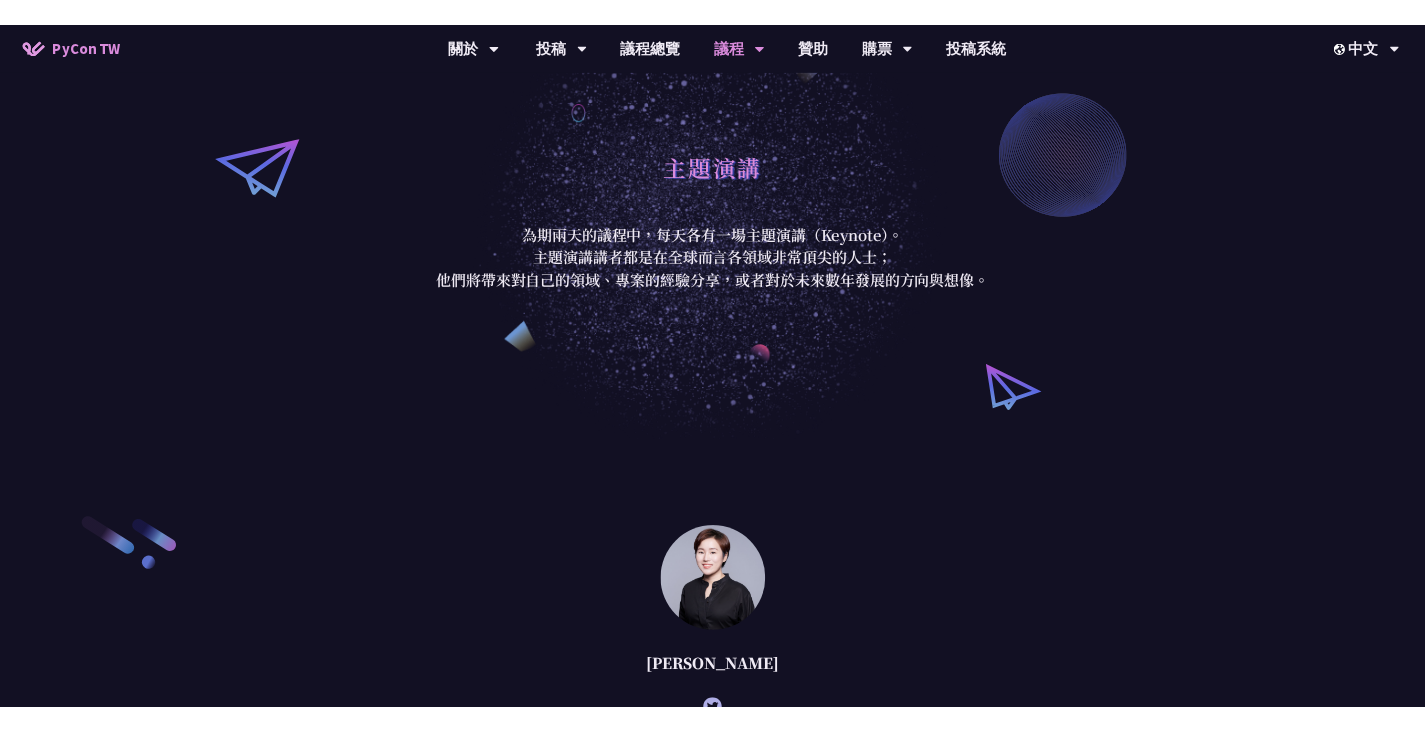 scroll, scrollTop: 0, scrollLeft: 0, axis: both 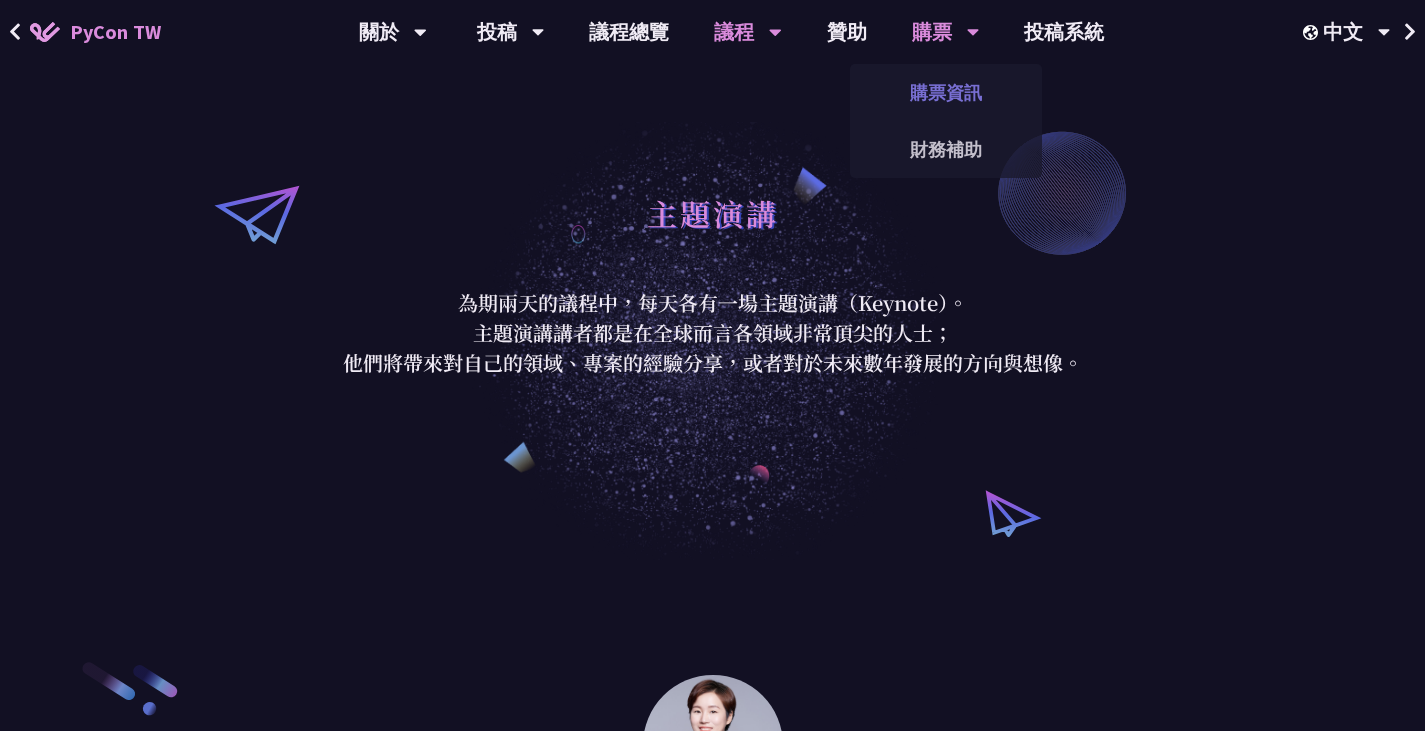 click on "購票資訊" at bounding box center (946, 92) 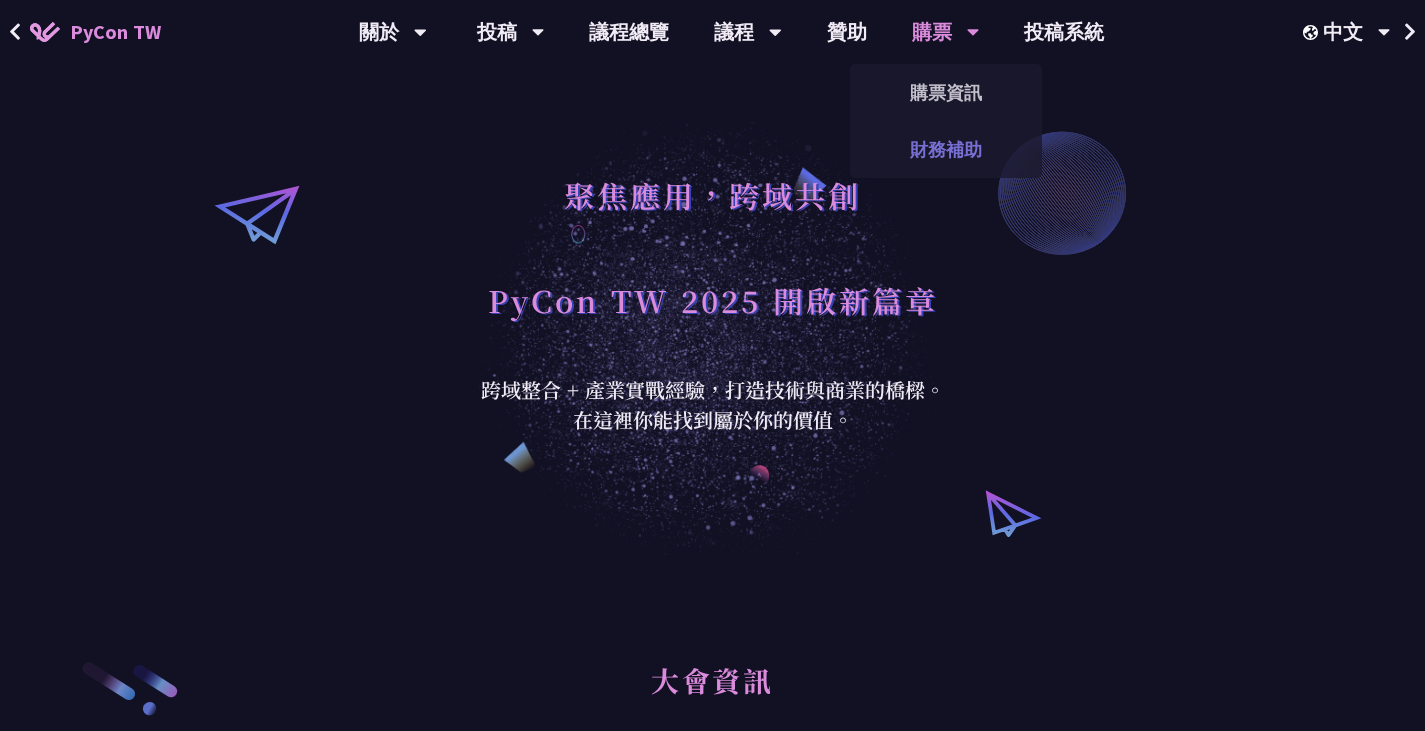 click on "財務補助" at bounding box center [946, 149] 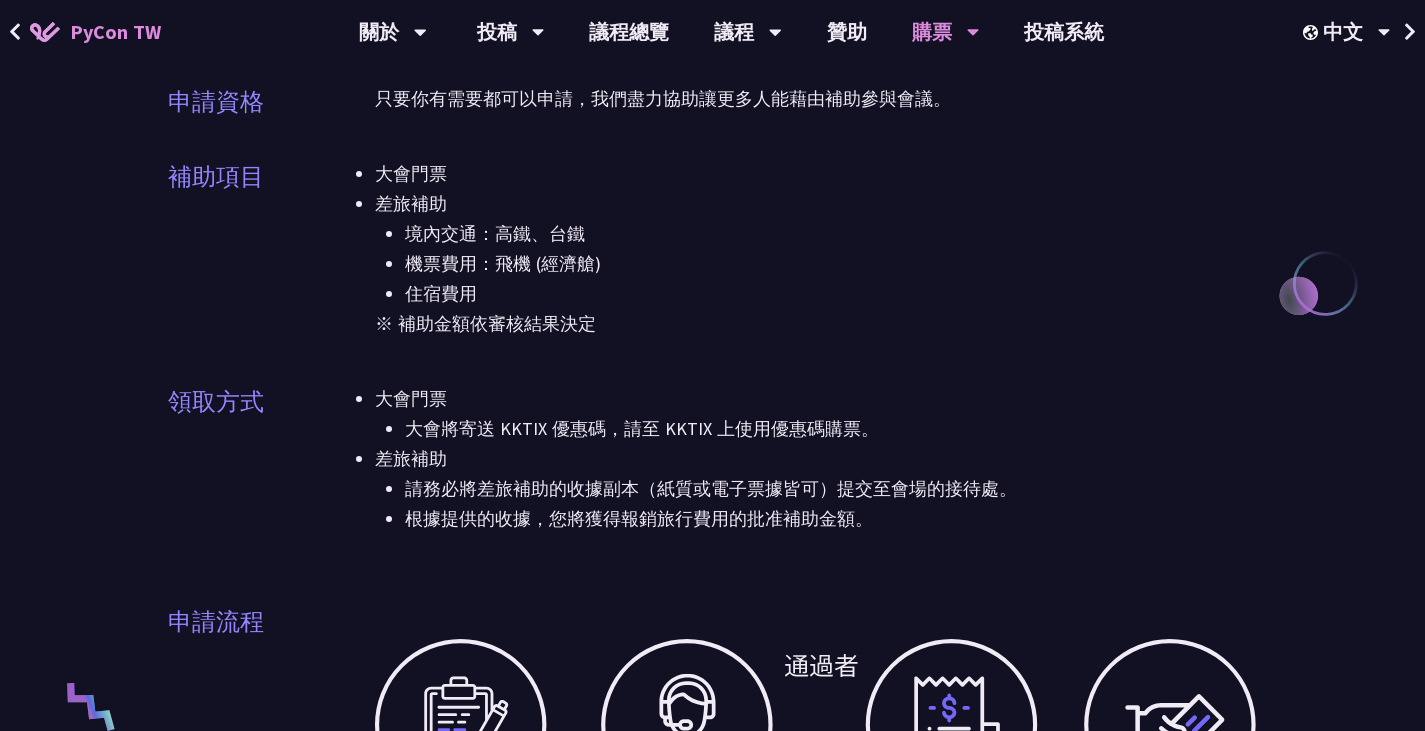 scroll, scrollTop: 0, scrollLeft: 0, axis: both 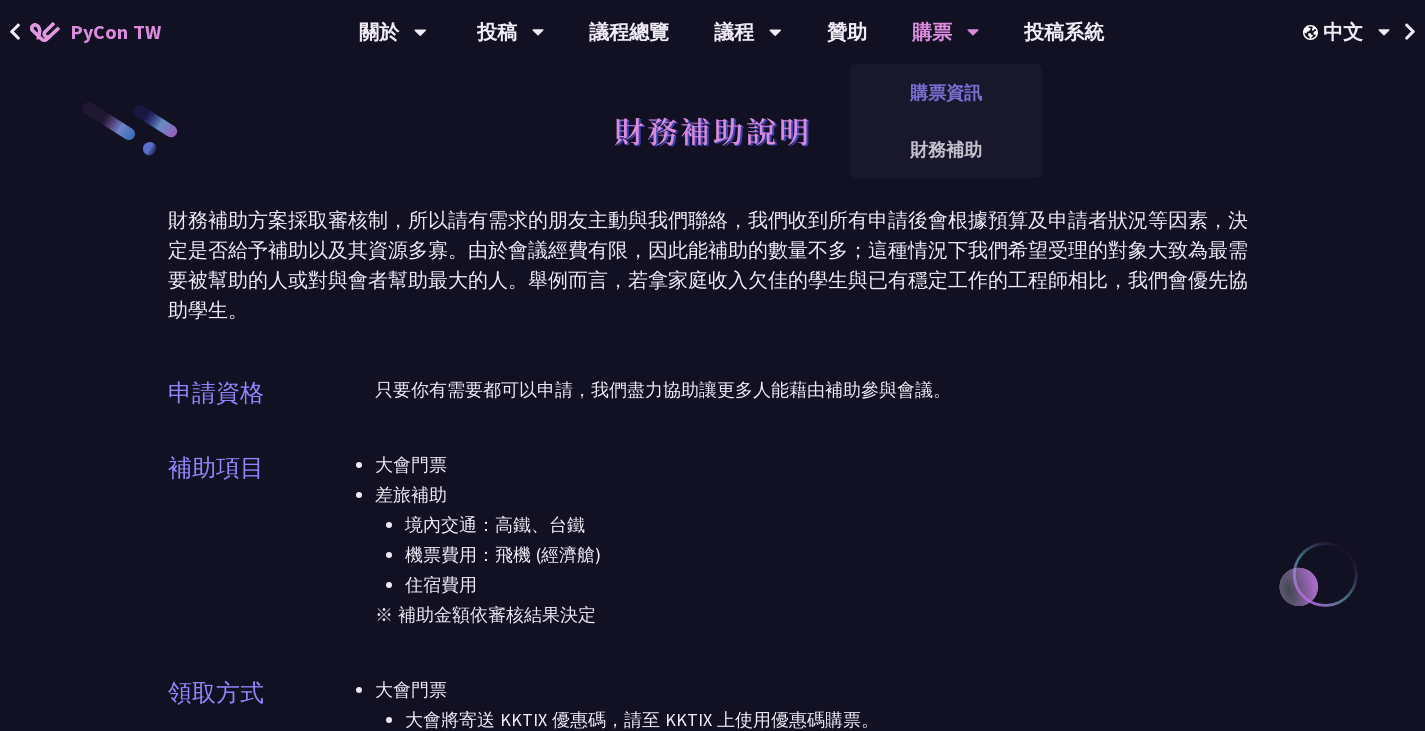 click on "購票資訊" at bounding box center (946, 92) 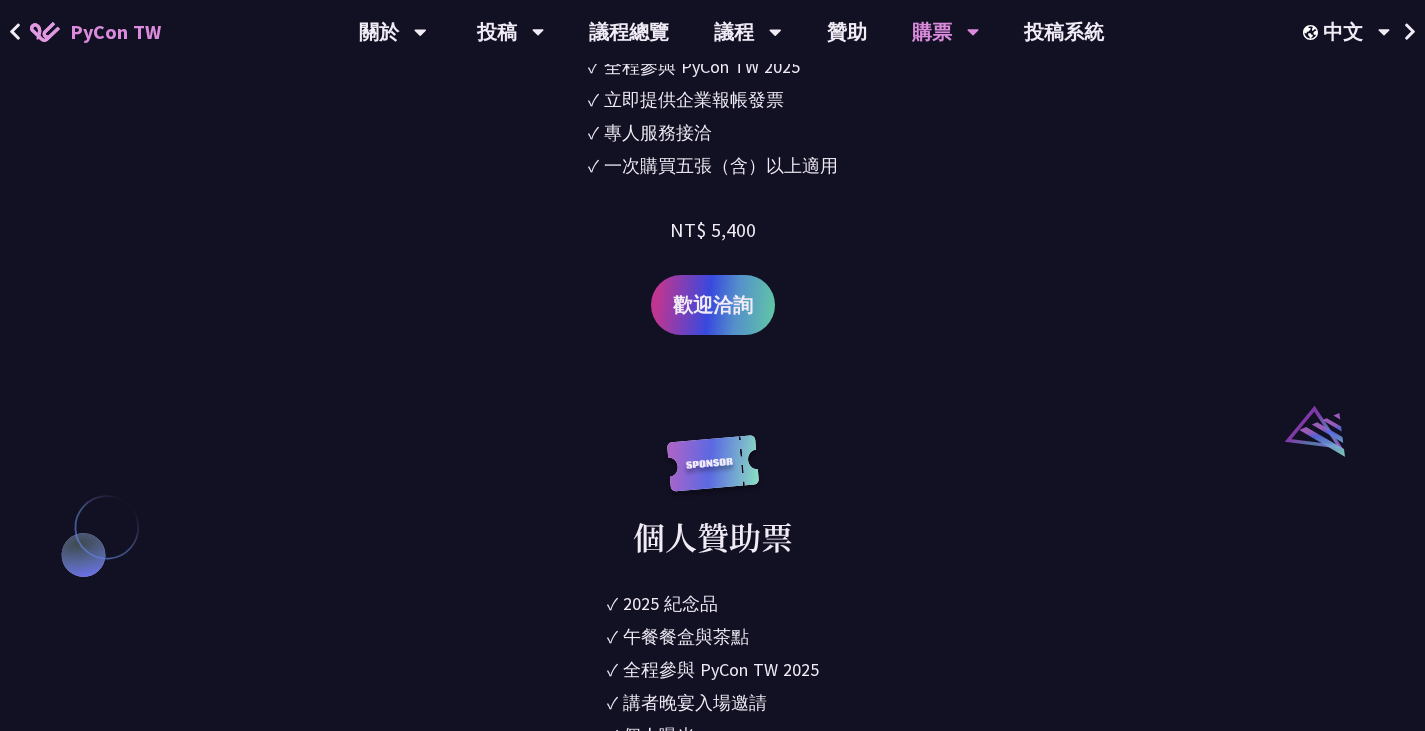 scroll, scrollTop: 1900, scrollLeft: 0, axis: vertical 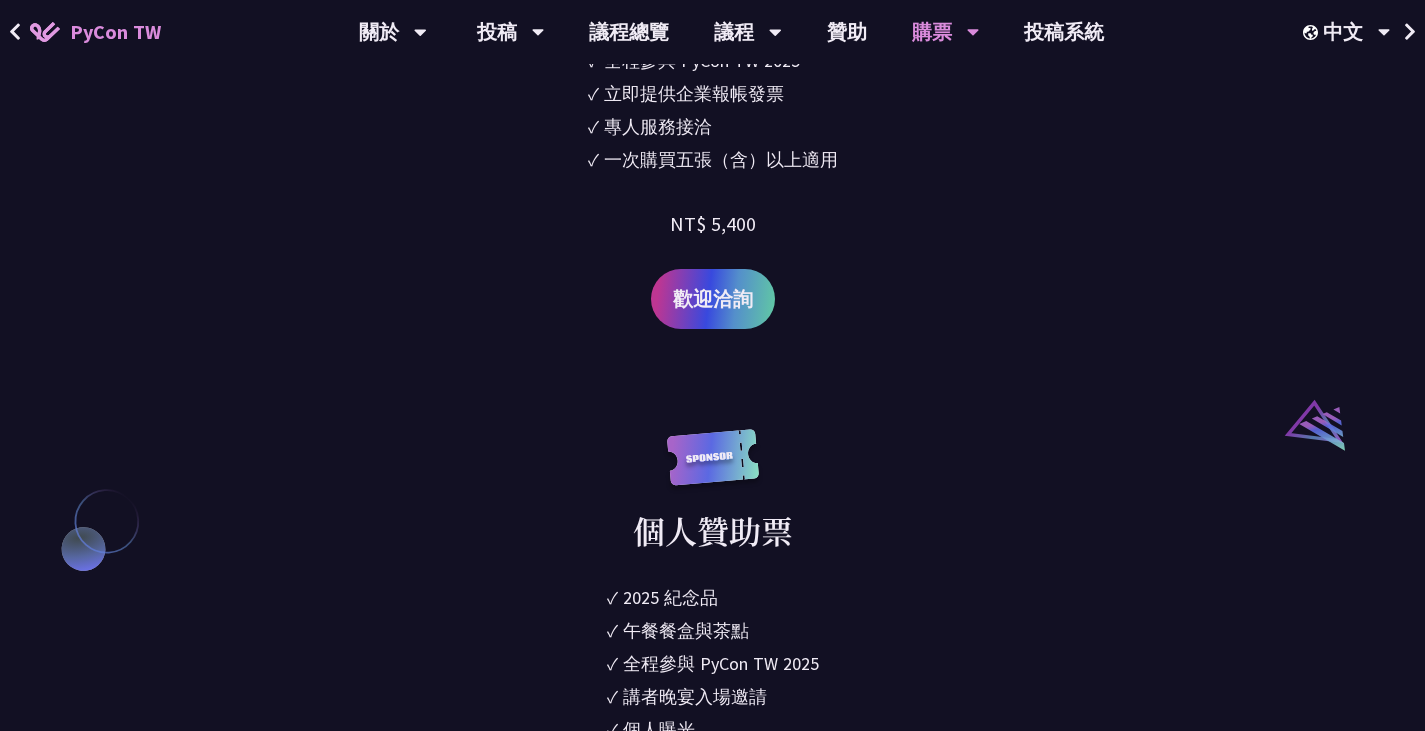 click on "售票中" at bounding box center (713, 1373) 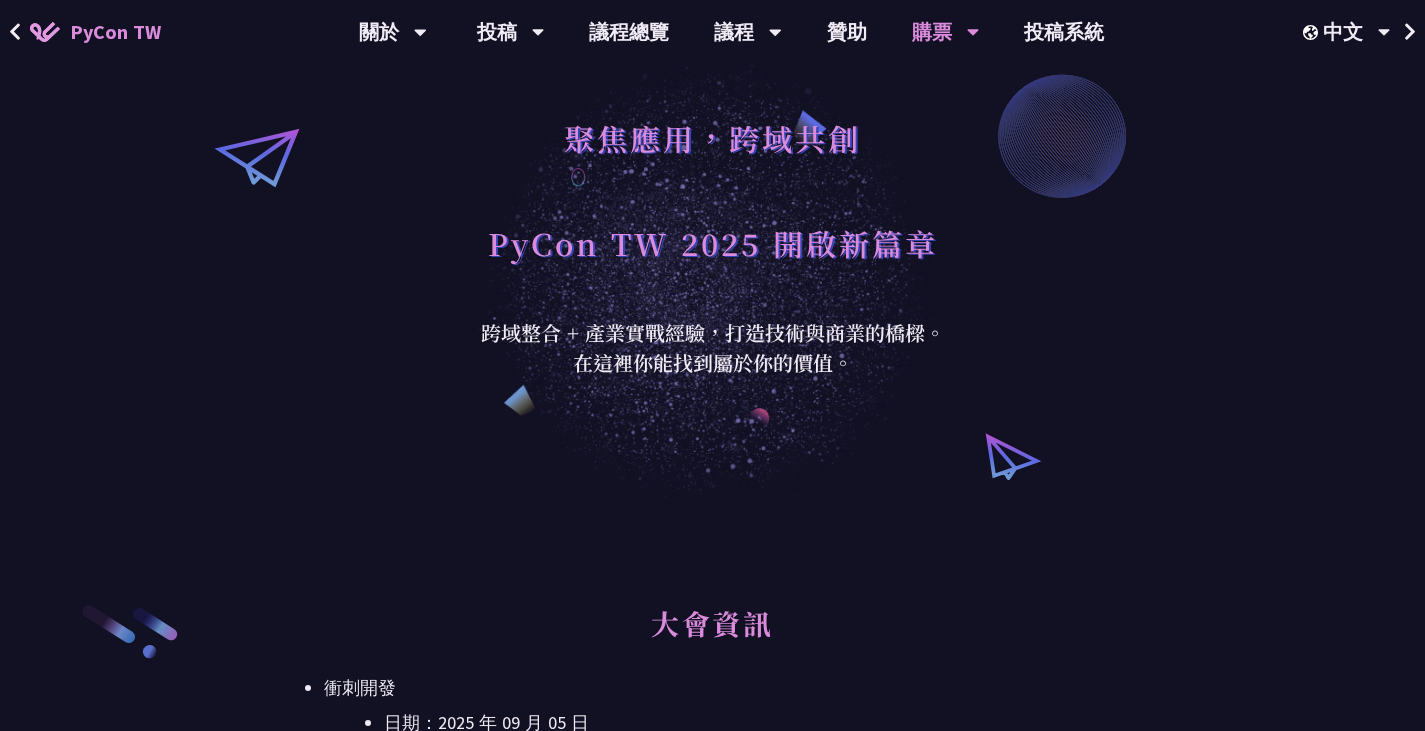 scroll, scrollTop: 0, scrollLeft: 0, axis: both 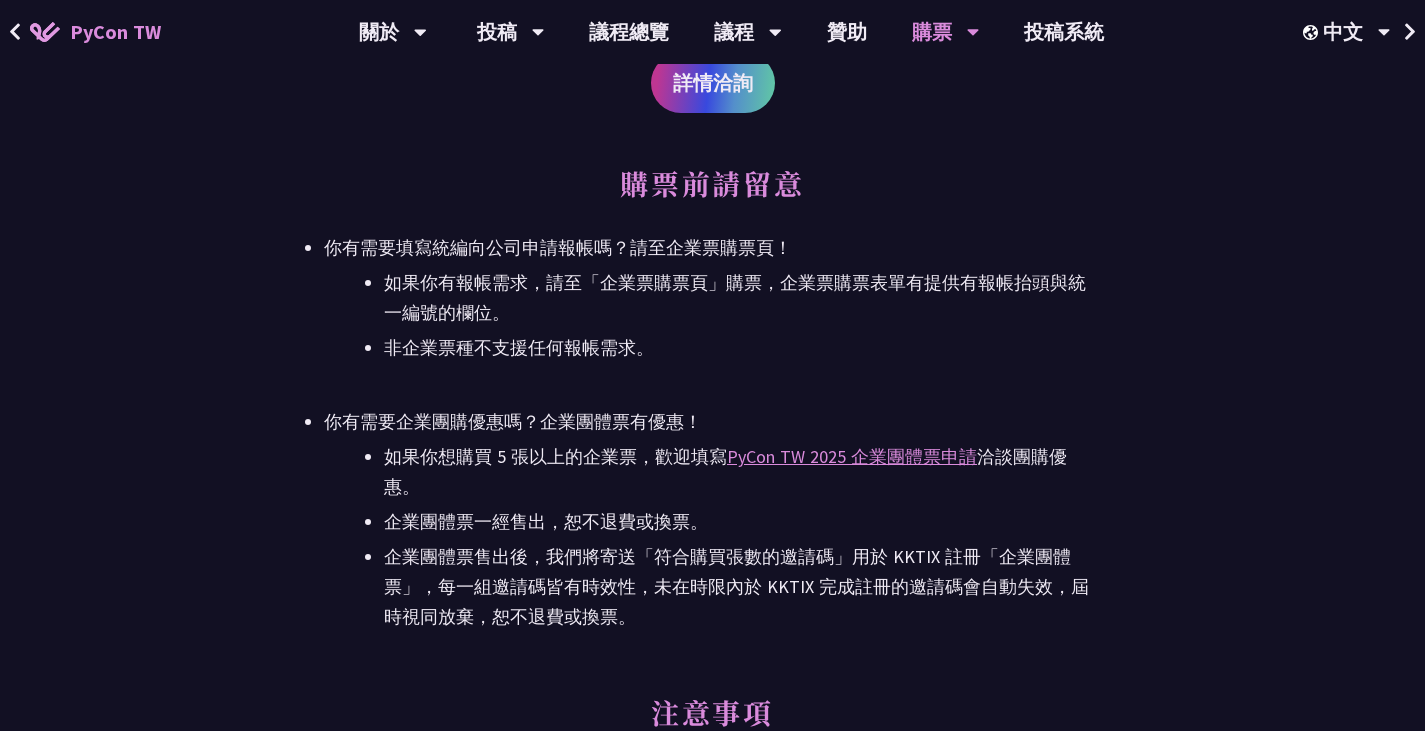 drag, startPoint x: 787, startPoint y: 261, endPoint x: 892, endPoint y: 293, distance: 109.76794 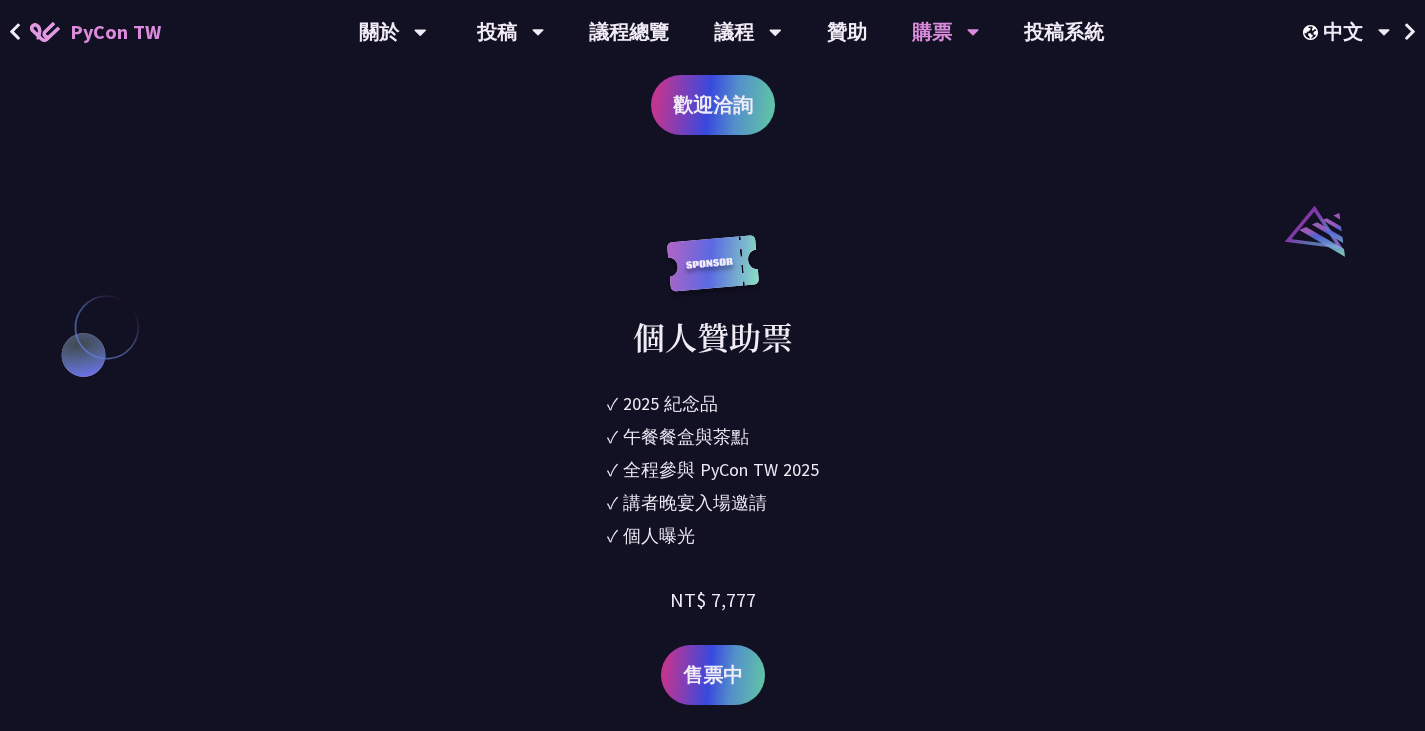 scroll, scrollTop: 2000, scrollLeft: 0, axis: vertical 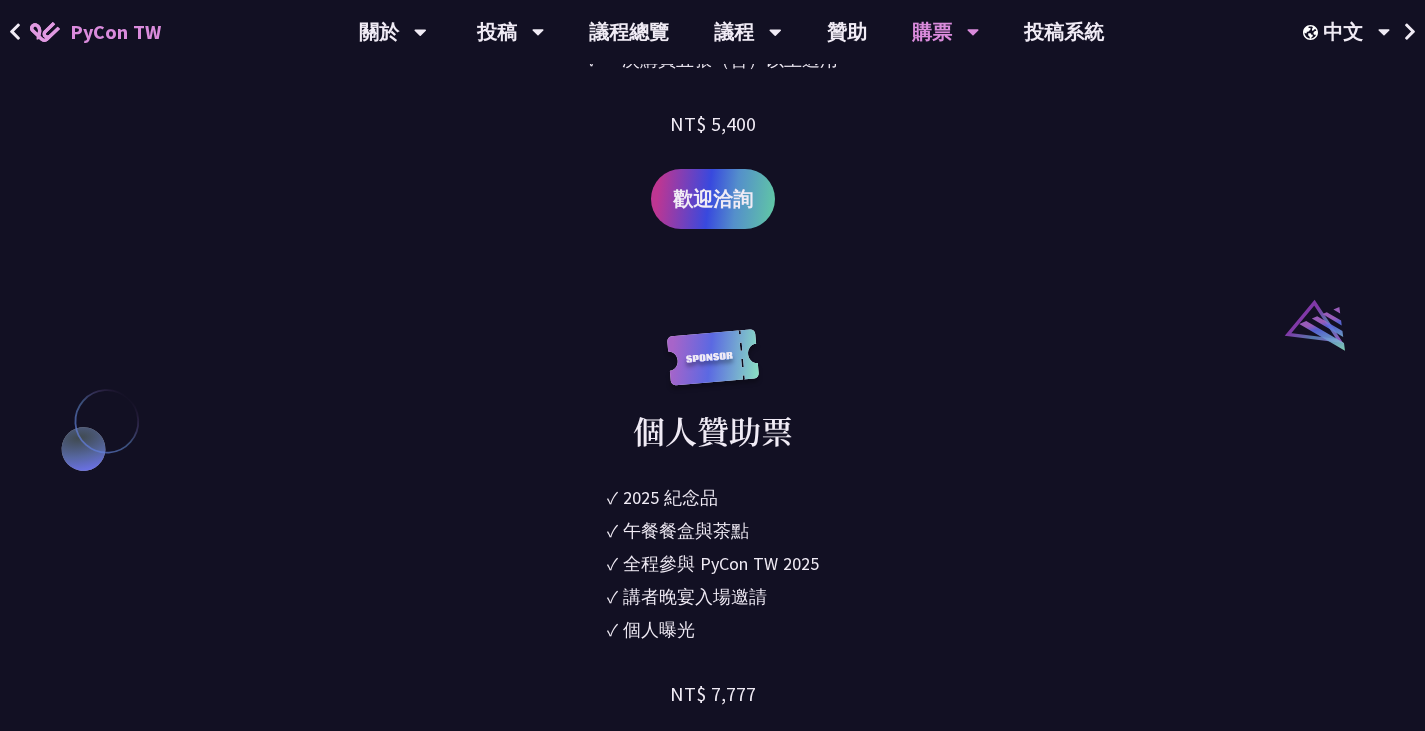 click on "企業票
✓
2025 紀念品
✓
午餐餐盒與茶點
✓
全程參與 PyCon TW 2025
✓
活動結束後一週提供企業報帳發票
NT$ 6,000
售票中
企業團體票
✓
2025 紀念品
✓
午餐餐盒與茶點
✓
全程參與 PyCon TW 2025
✓
立即提供企業報帳發票
✓
專人服務接洽
✓
一次購買五張（含）以上適用       歡迎洽詢" at bounding box center (712, 751) 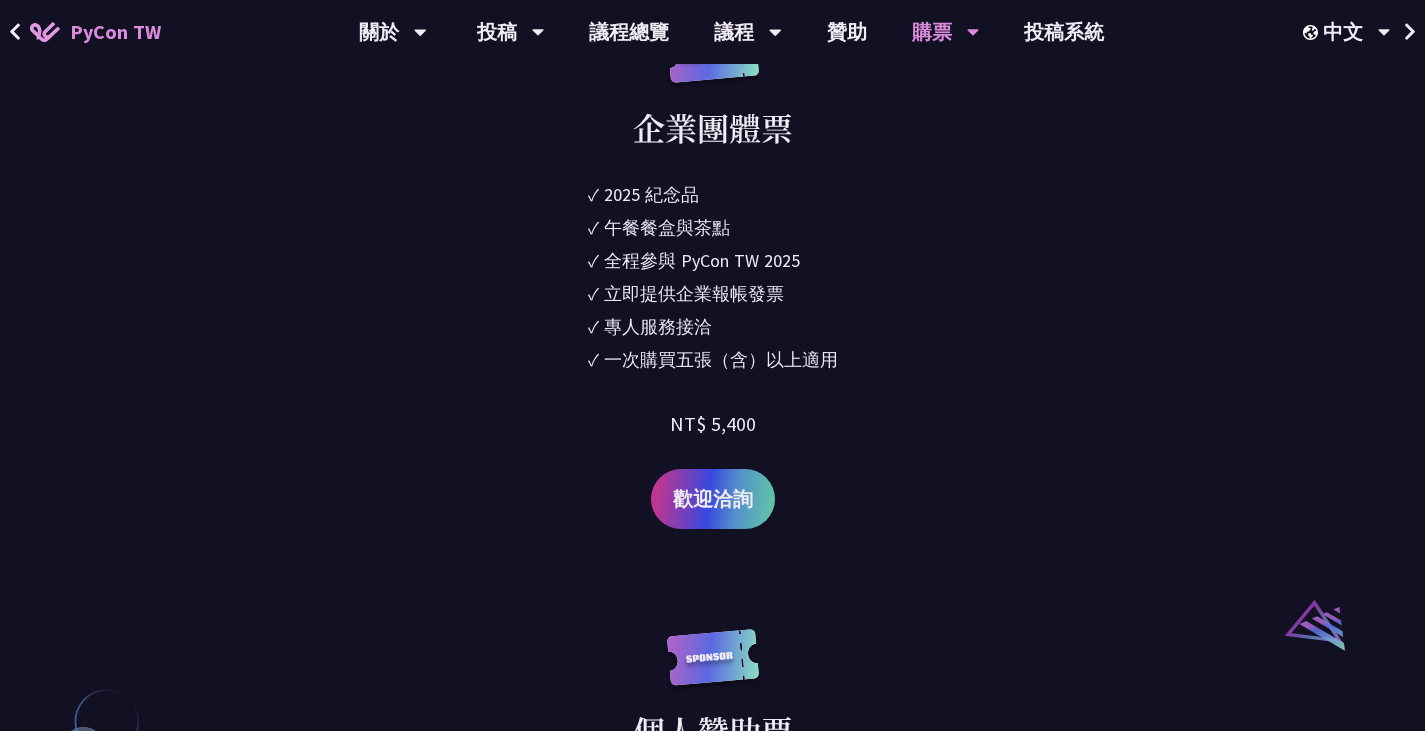 click on "售票中" at bounding box center [713, 1573] 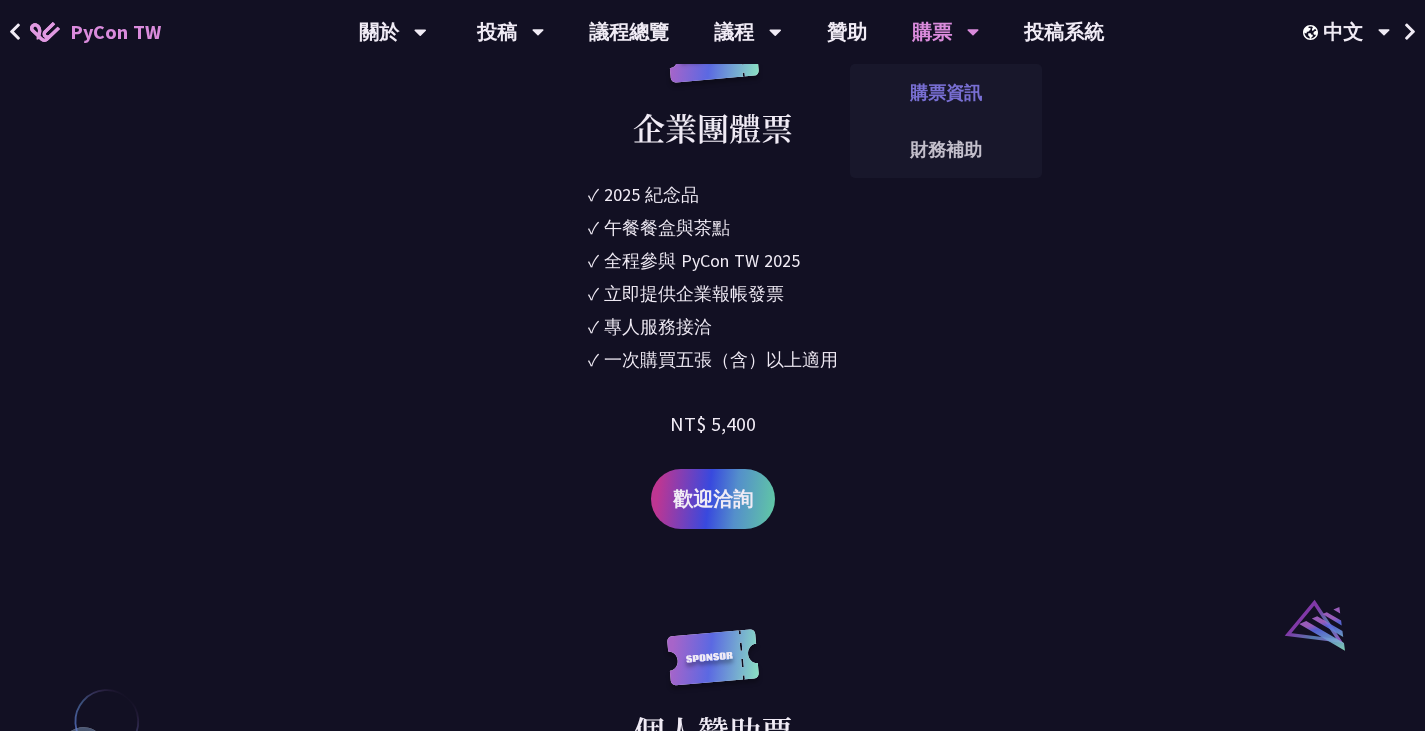 click on "購票資訊" at bounding box center [946, 92] 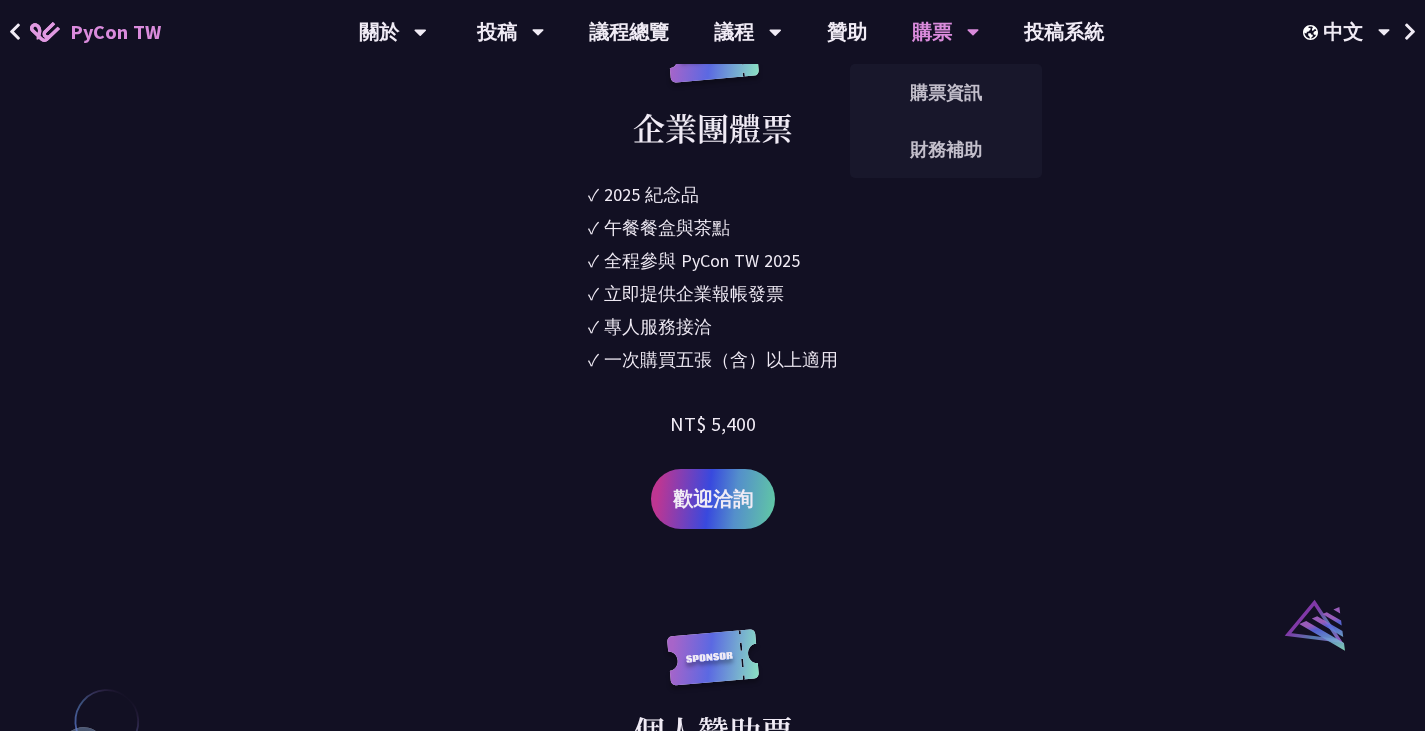 click on "購票" at bounding box center (946, 32) 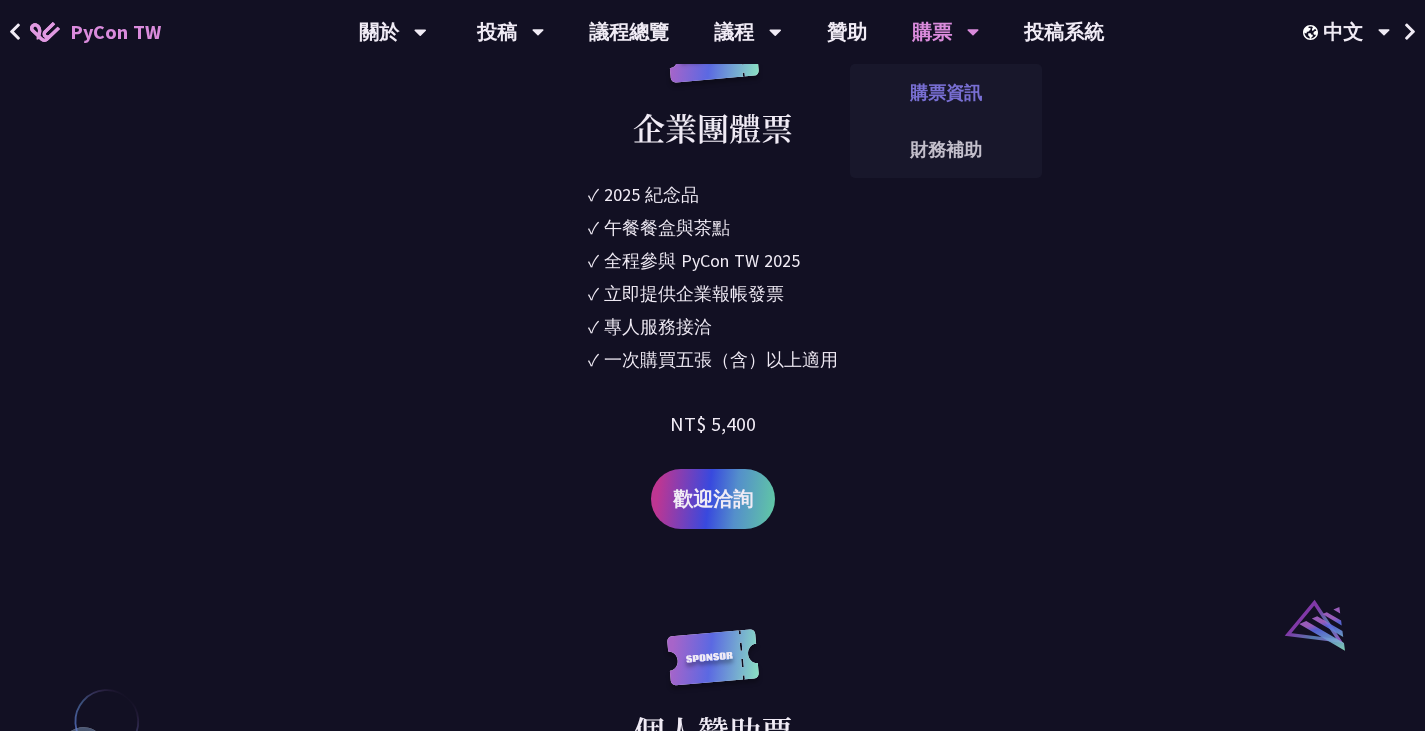 click on "購票資訊" at bounding box center (946, 92) 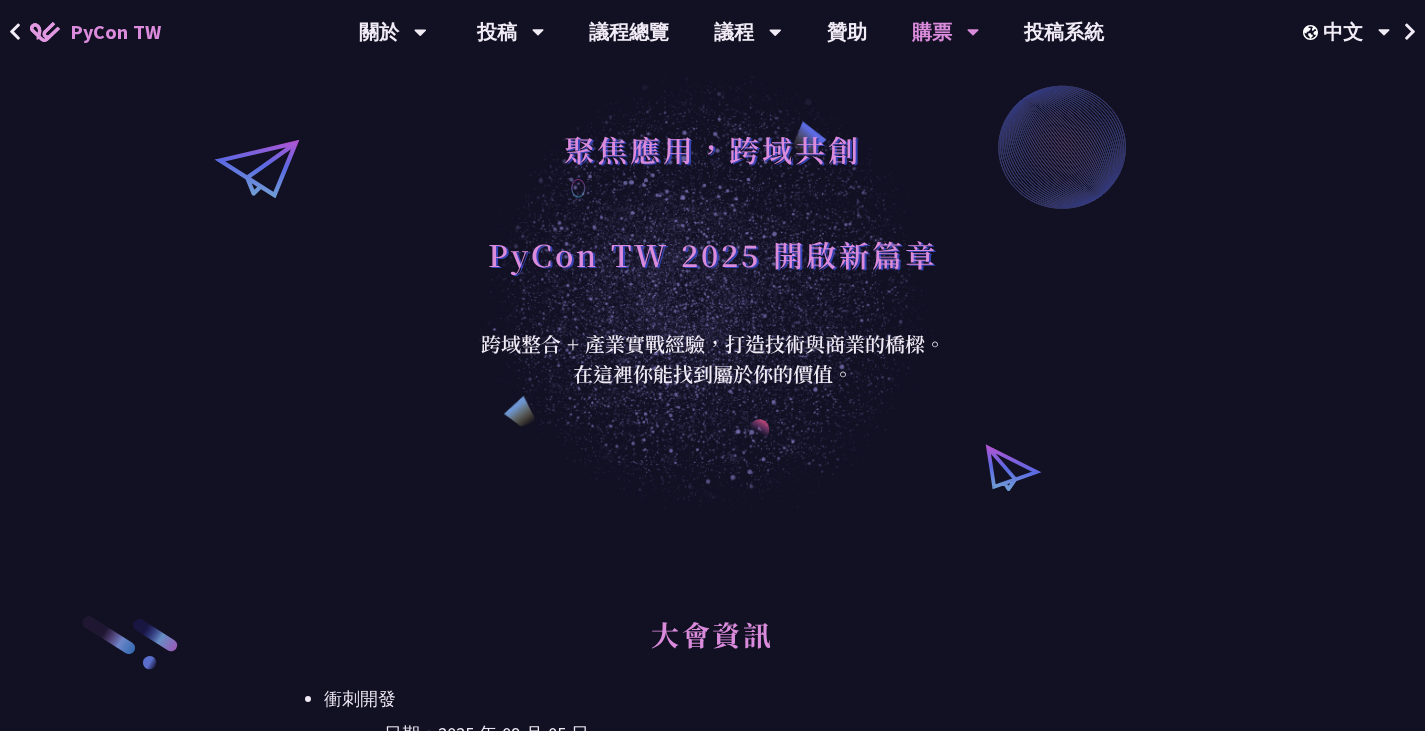 scroll, scrollTop: 0, scrollLeft: 0, axis: both 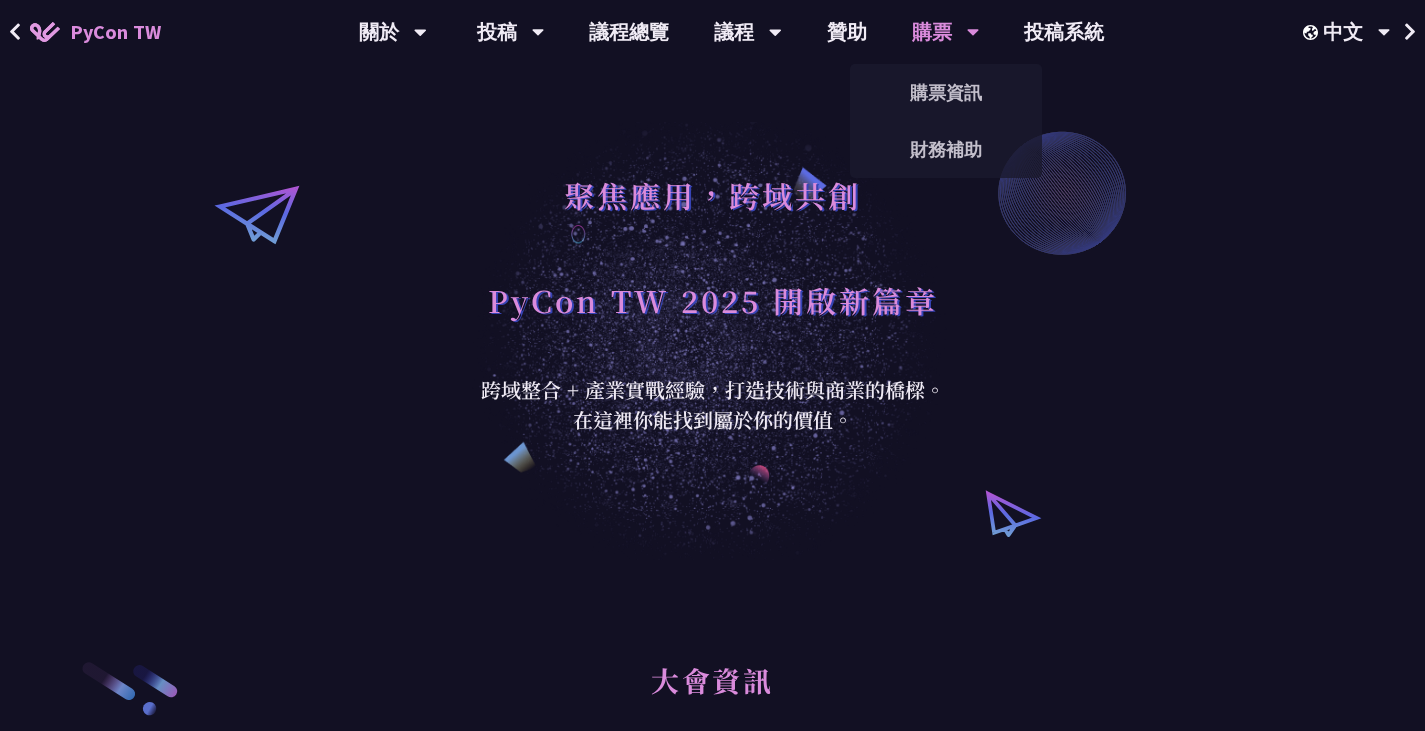 click on "購票" at bounding box center [946, 32] 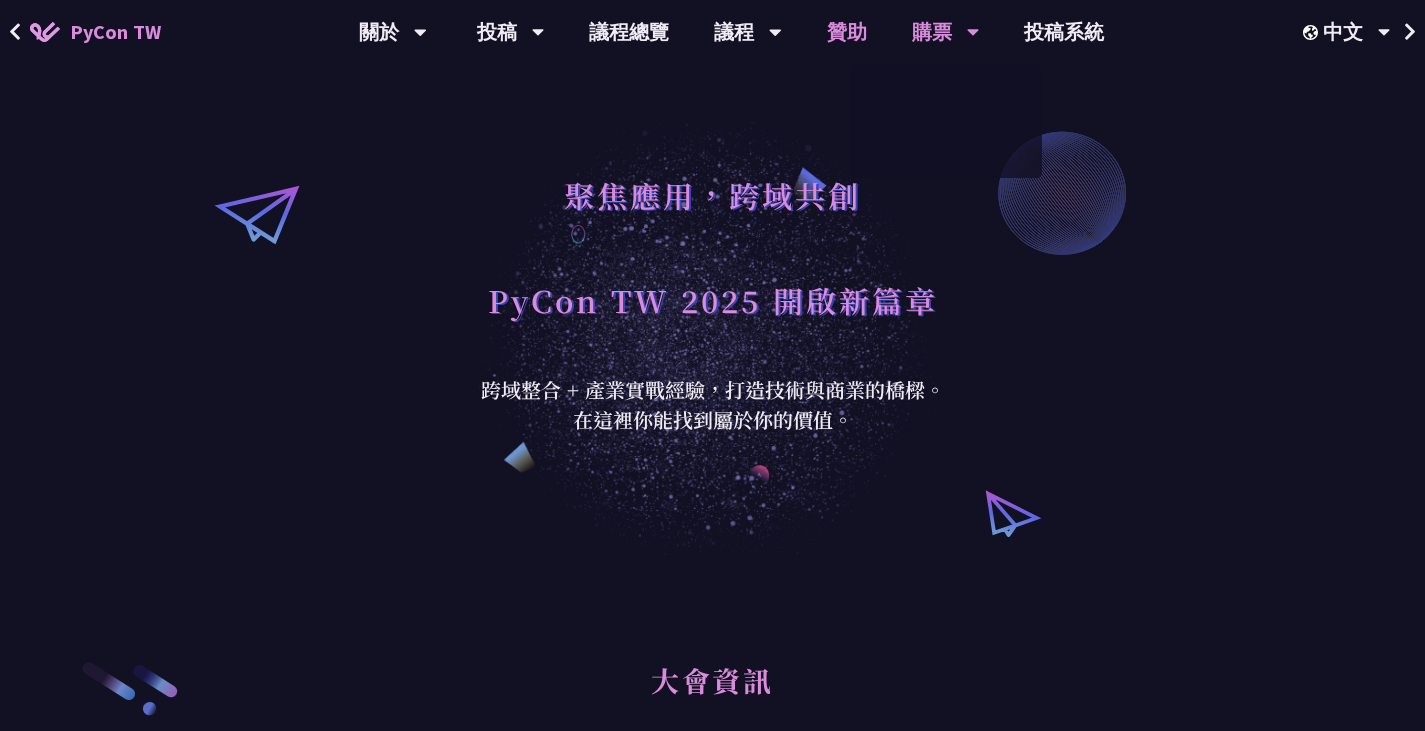 click on "贊助" at bounding box center [847, 32] 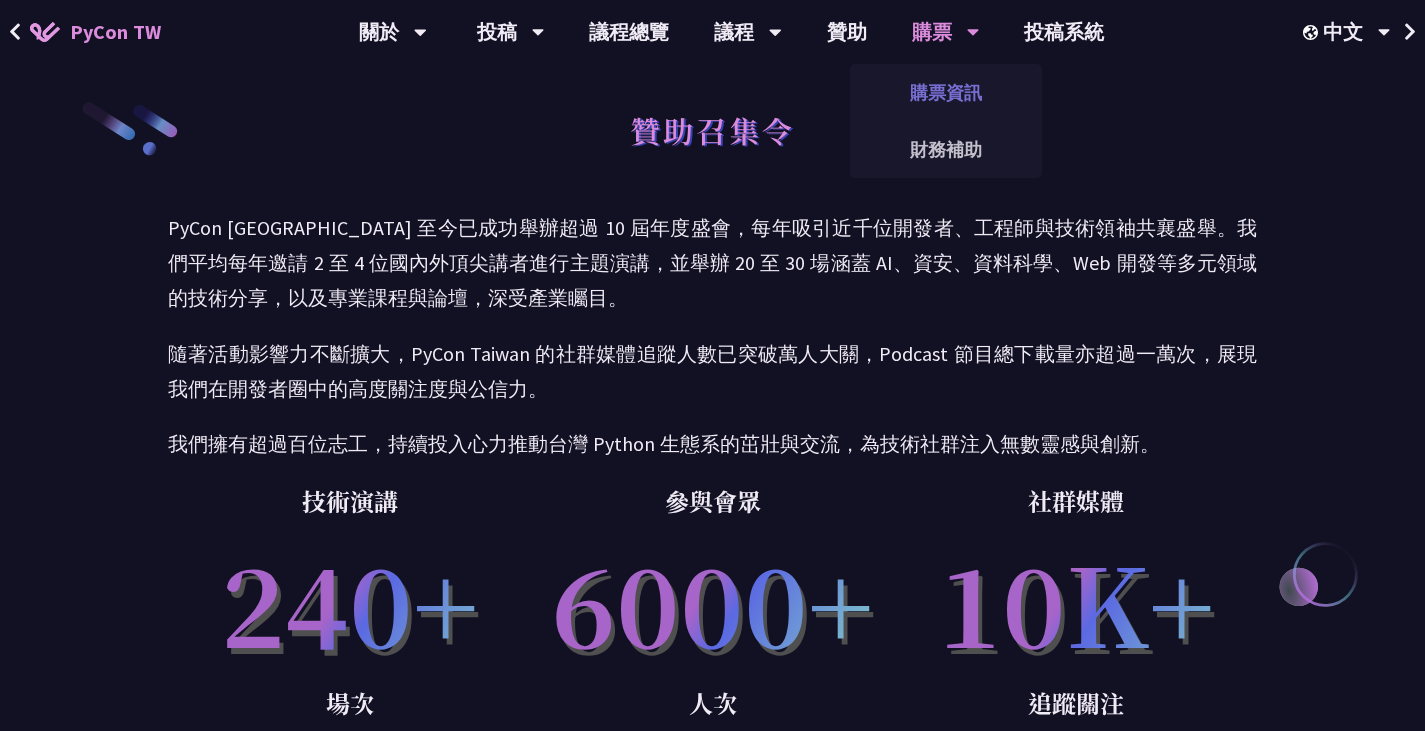 click on "購票資訊" at bounding box center (946, 92) 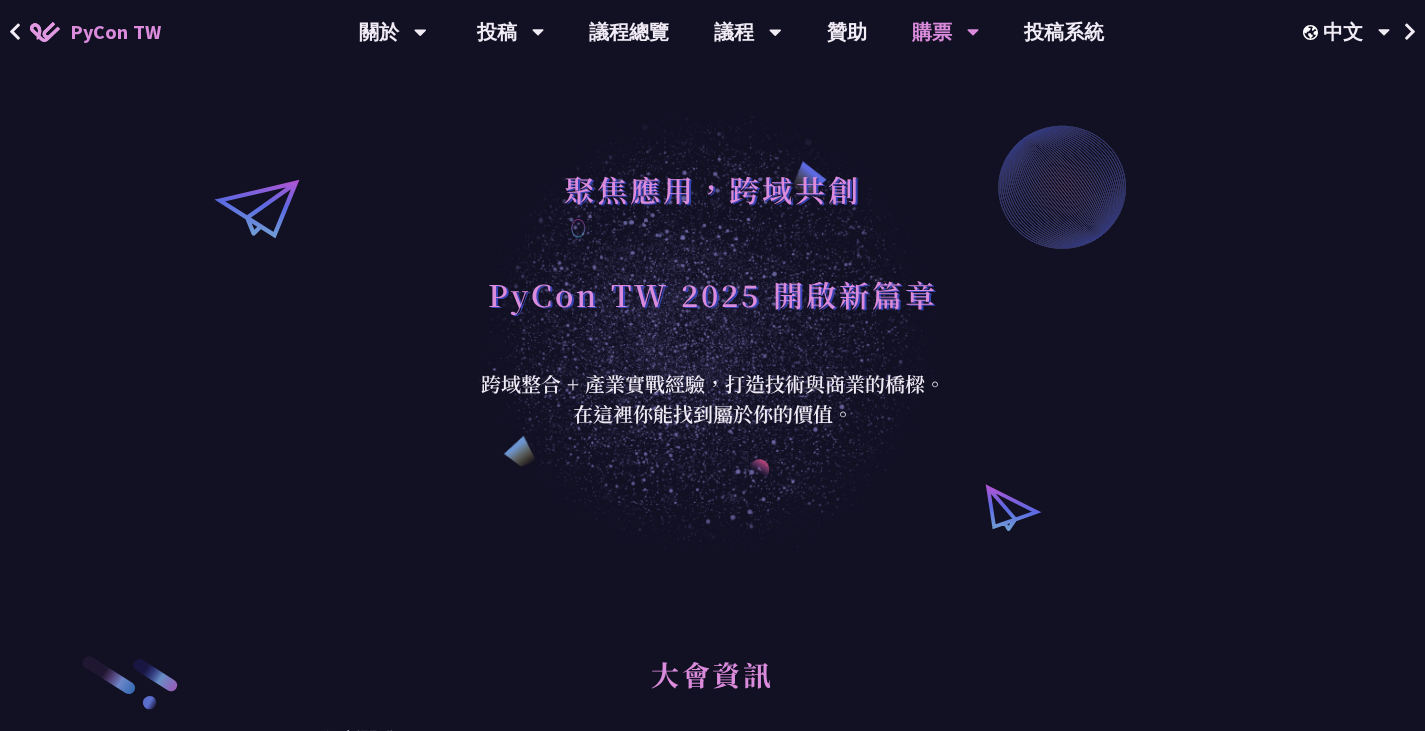 scroll, scrollTop: 0, scrollLeft: 0, axis: both 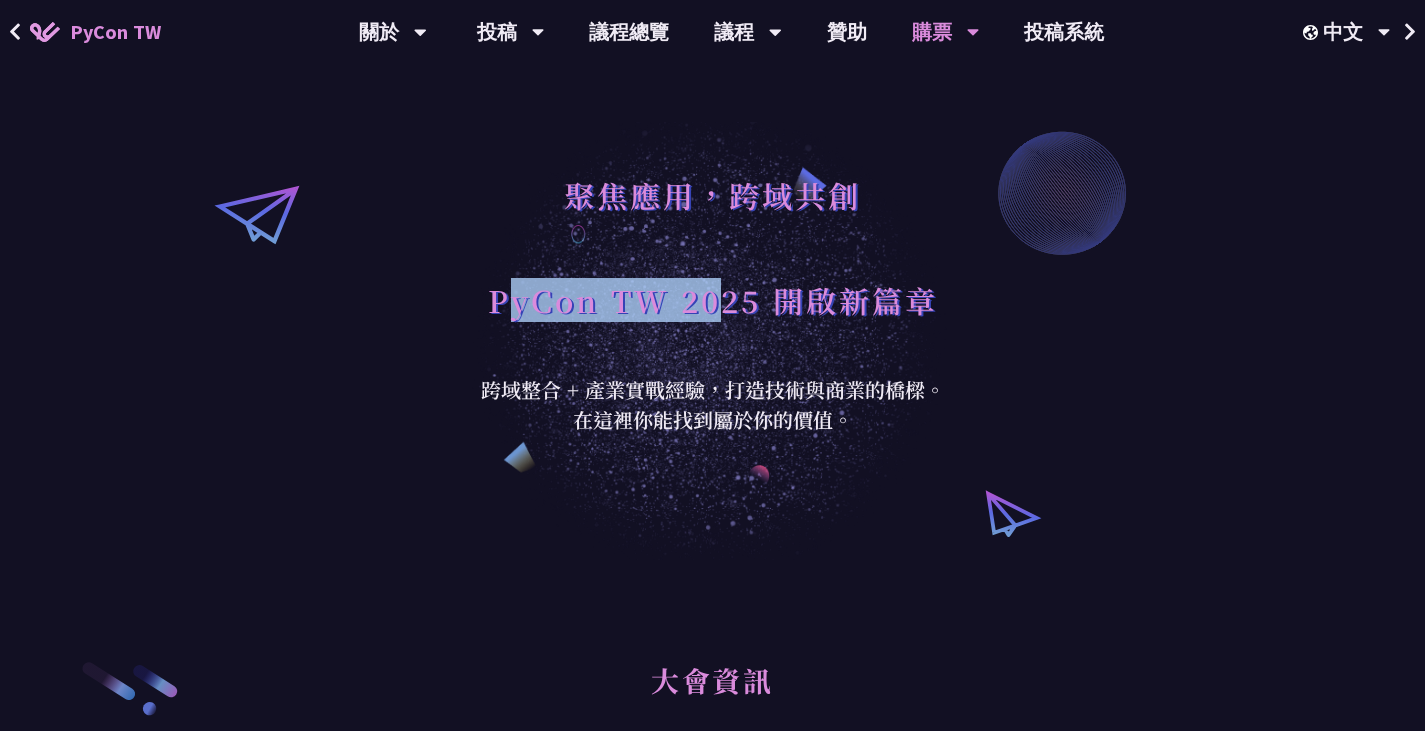 drag, startPoint x: 500, startPoint y: 300, endPoint x: 718, endPoint y: 300, distance: 218 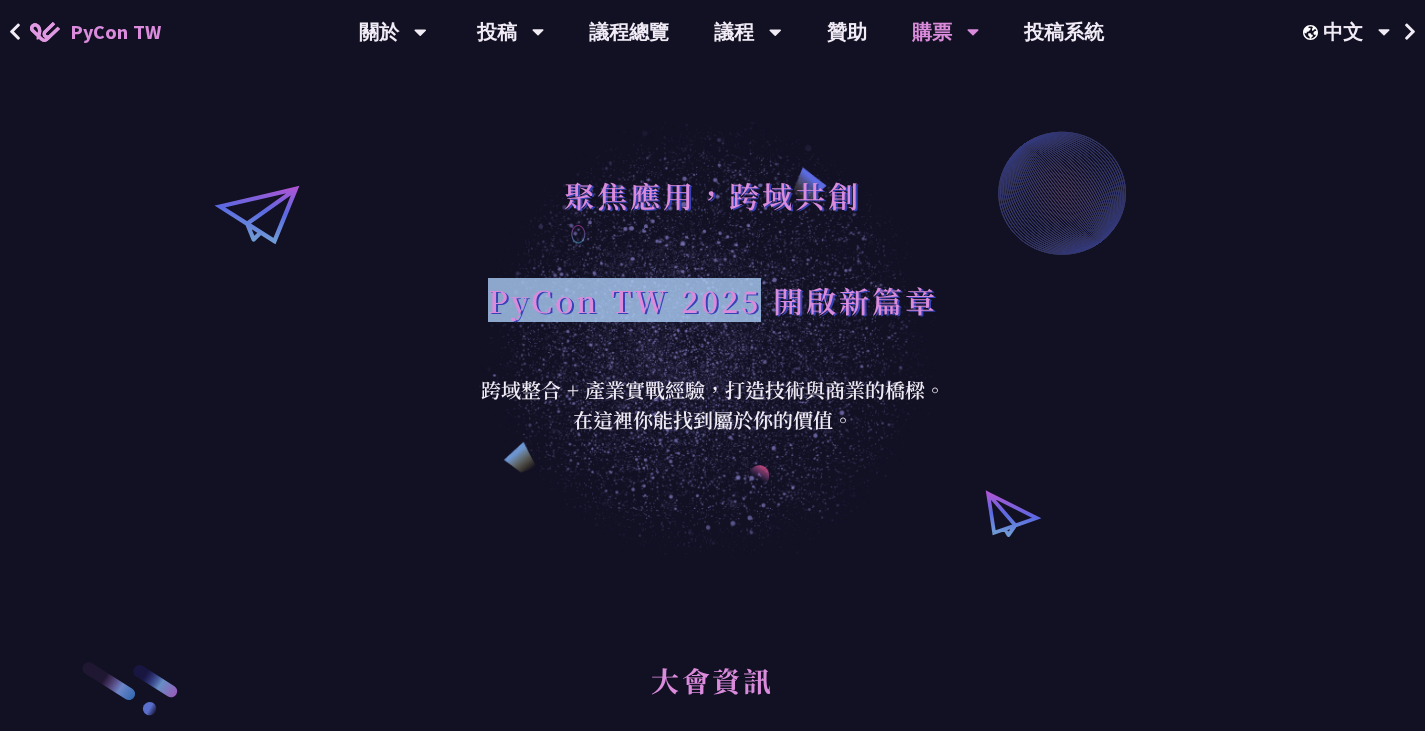 drag, startPoint x: 492, startPoint y: 304, endPoint x: 756, endPoint y: 308, distance: 264.0303 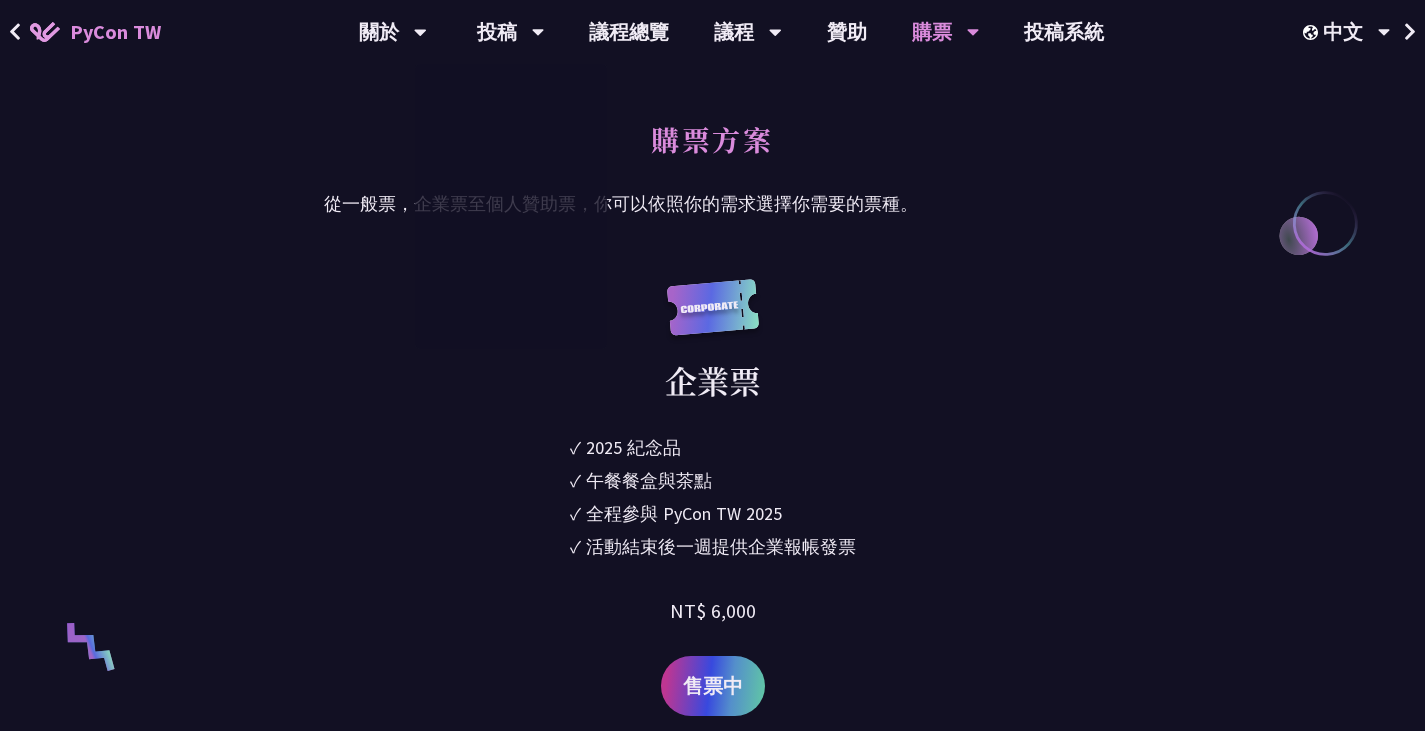 scroll, scrollTop: 1900, scrollLeft: 0, axis: vertical 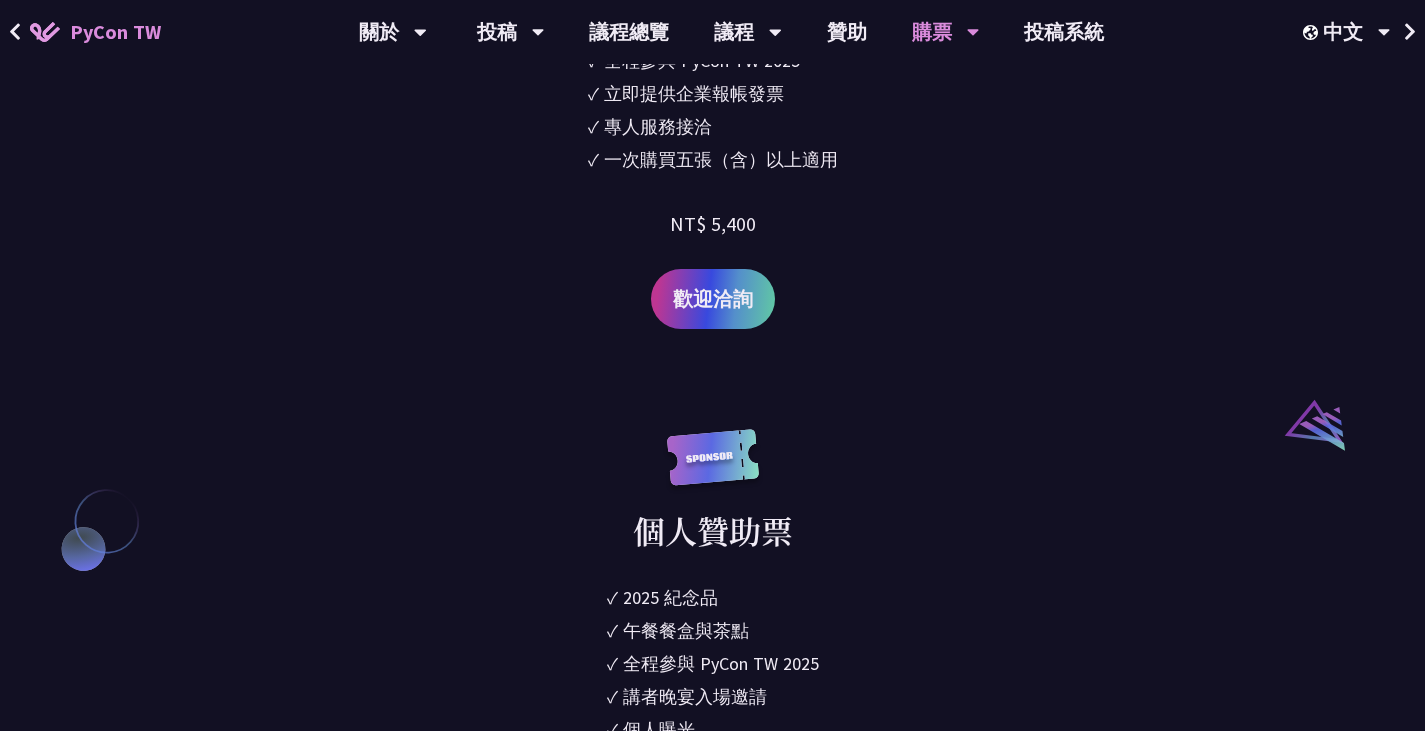 click on "售票中" at bounding box center [713, 1373] 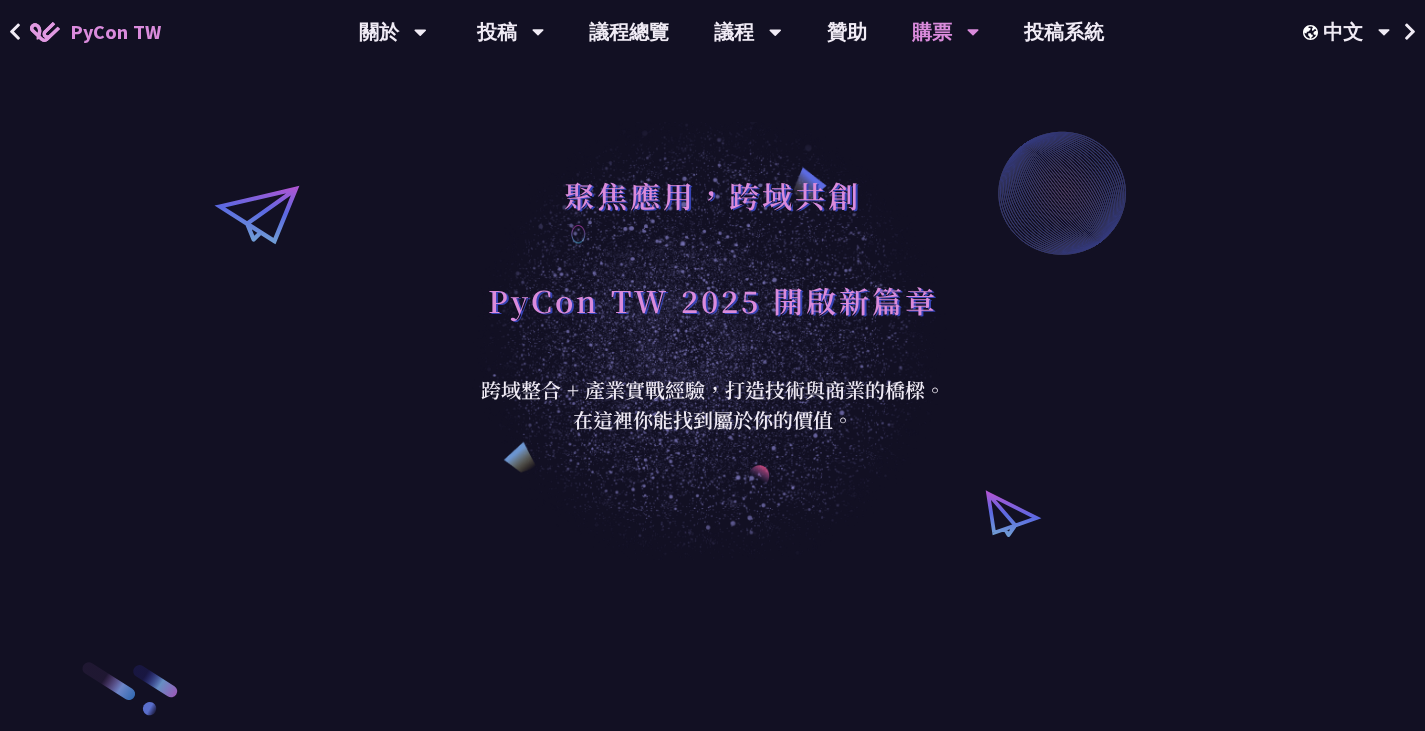 scroll, scrollTop: 0, scrollLeft: 0, axis: both 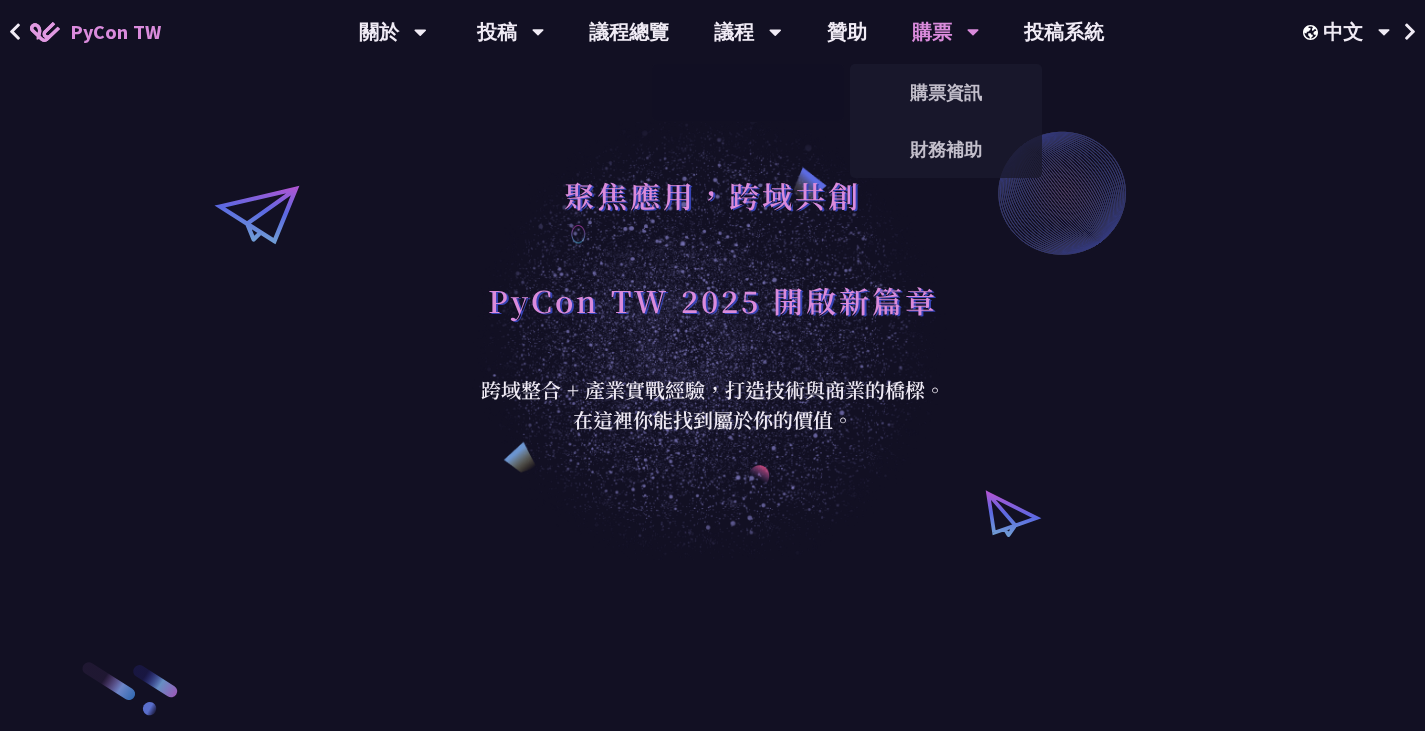 click on "購票" at bounding box center (946, 32) 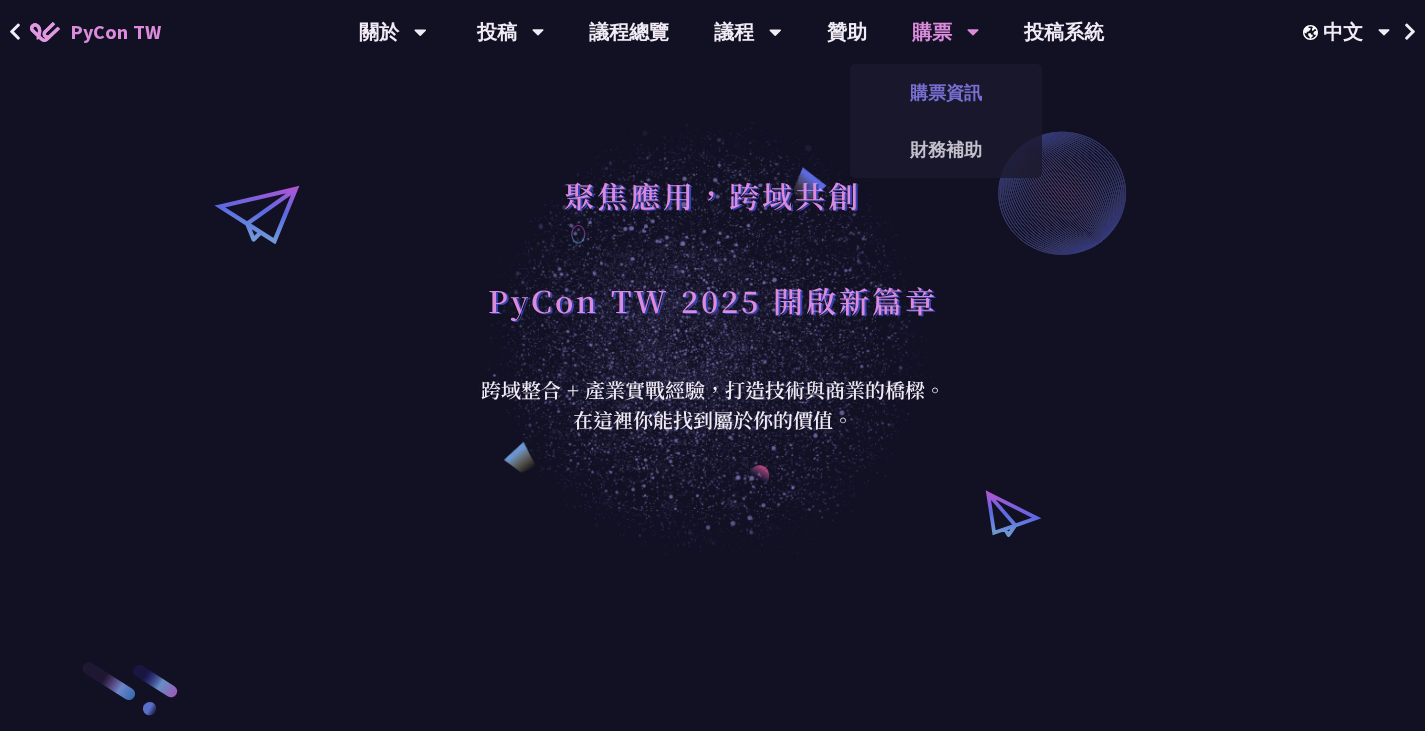 click on "購票資訊" at bounding box center [946, 92] 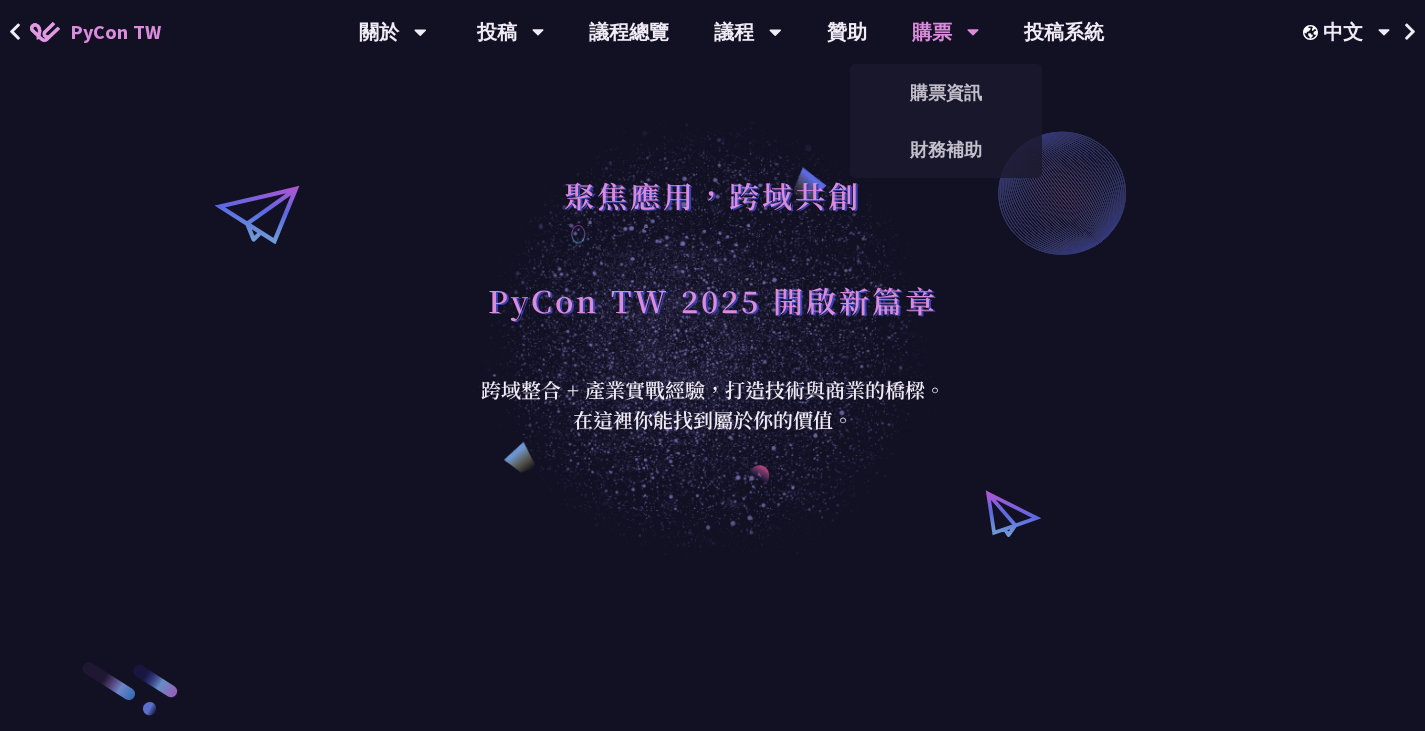click on "購票" at bounding box center (946, 32) 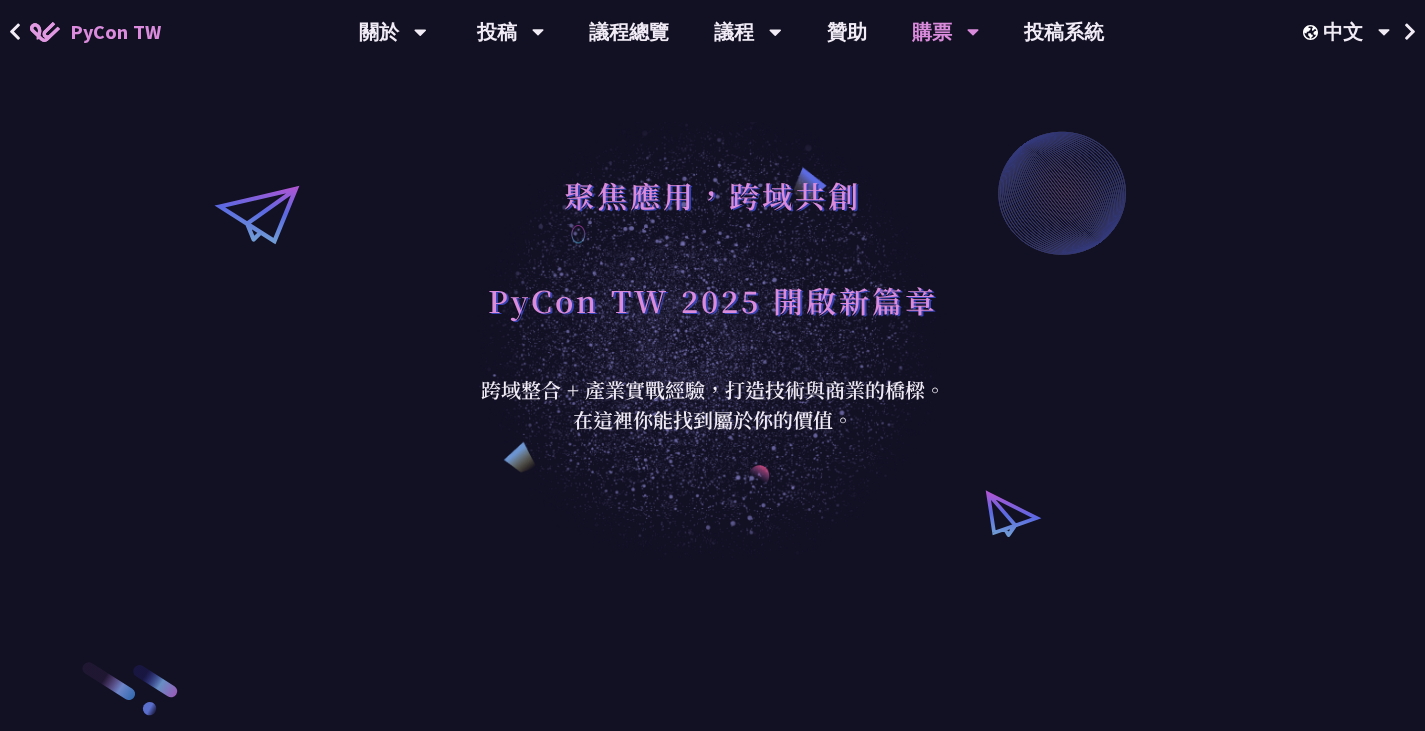 scroll, scrollTop: 0, scrollLeft: 0, axis: both 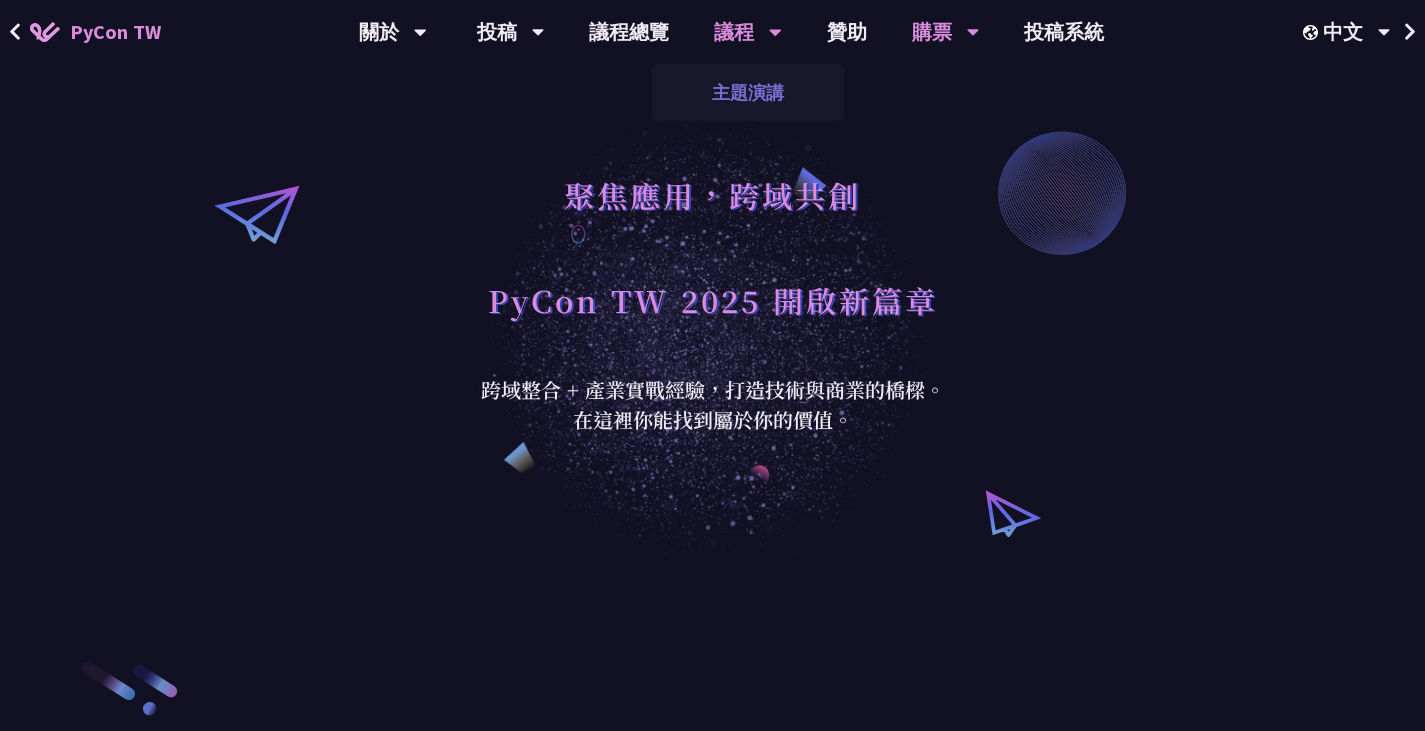 click on "主題演講" at bounding box center [748, 92] 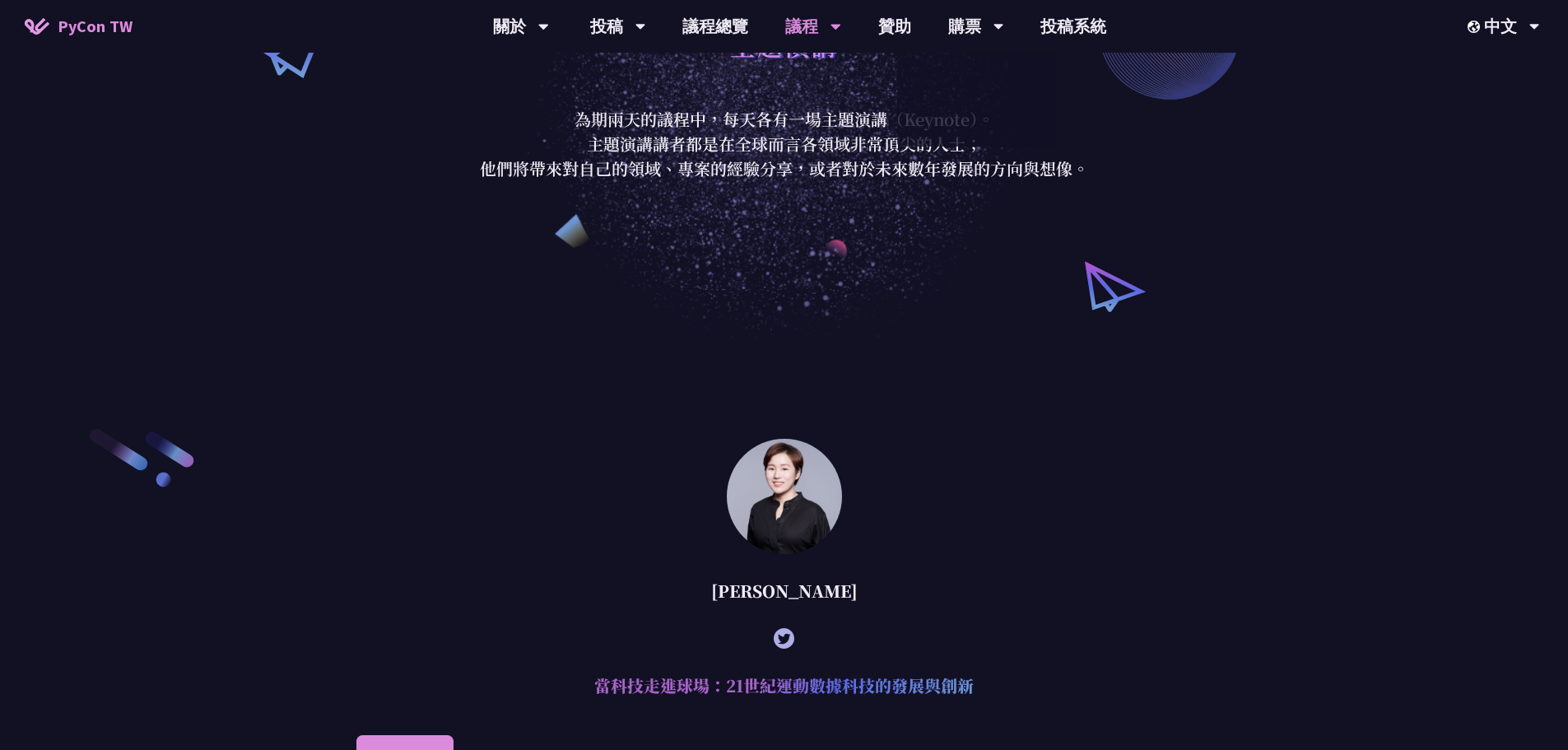 scroll, scrollTop: 247, scrollLeft: 0, axis: vertical 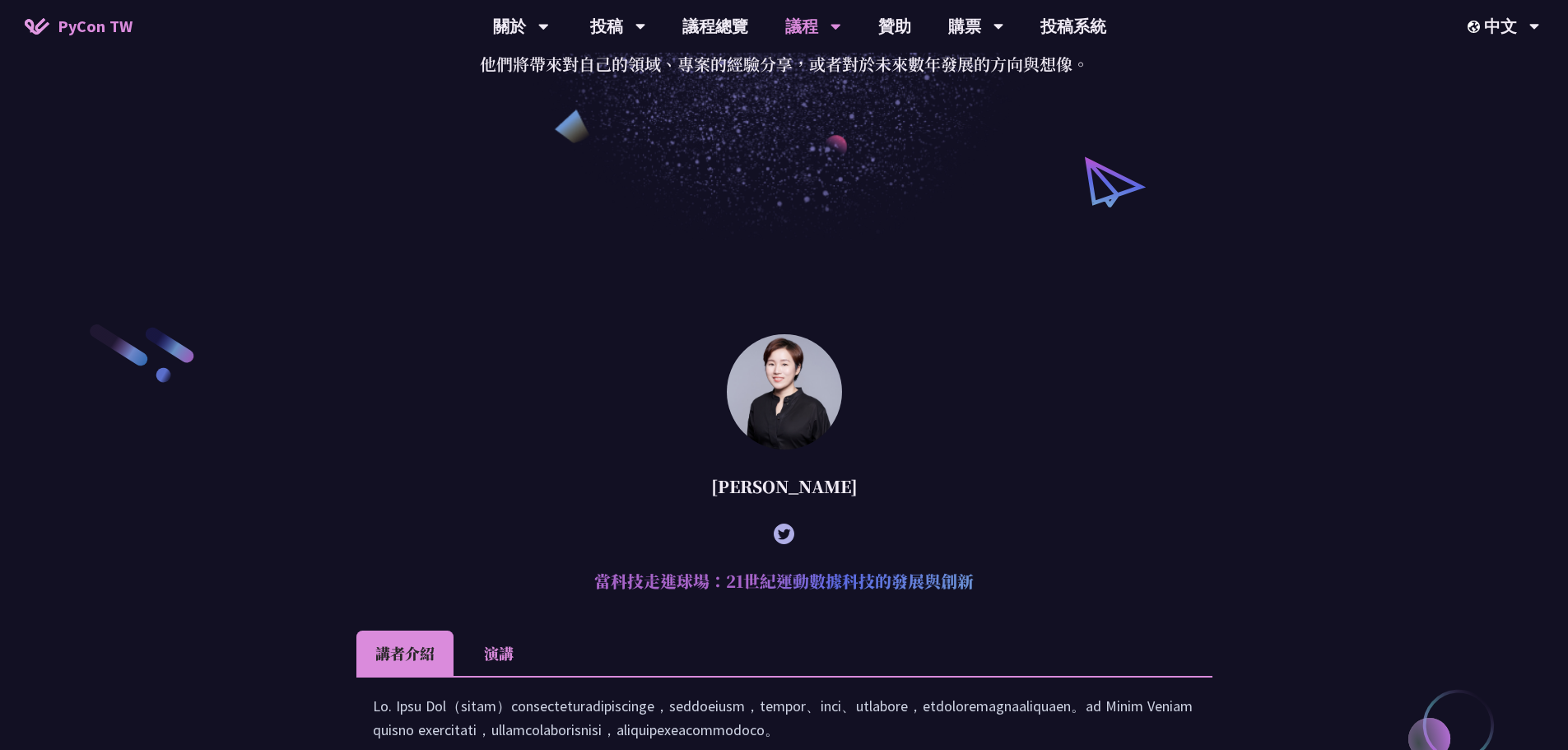 drag, startPoint x: 597, startPoint y: 581, endPoint x: 1041, endPoint y: 574, distance: 444.055 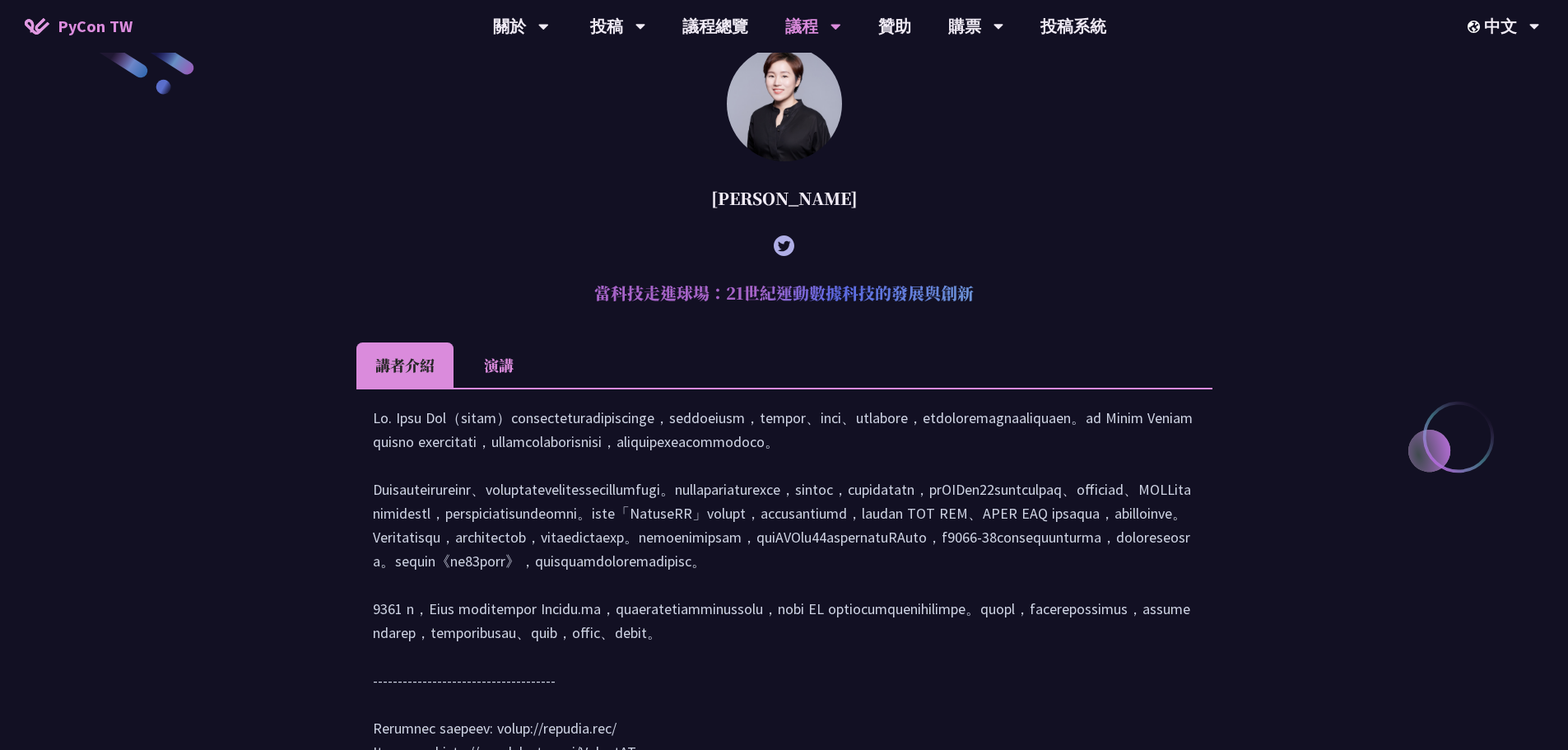 scroll, scrollTop: 576, scrollLeft: 0, axis: vertical 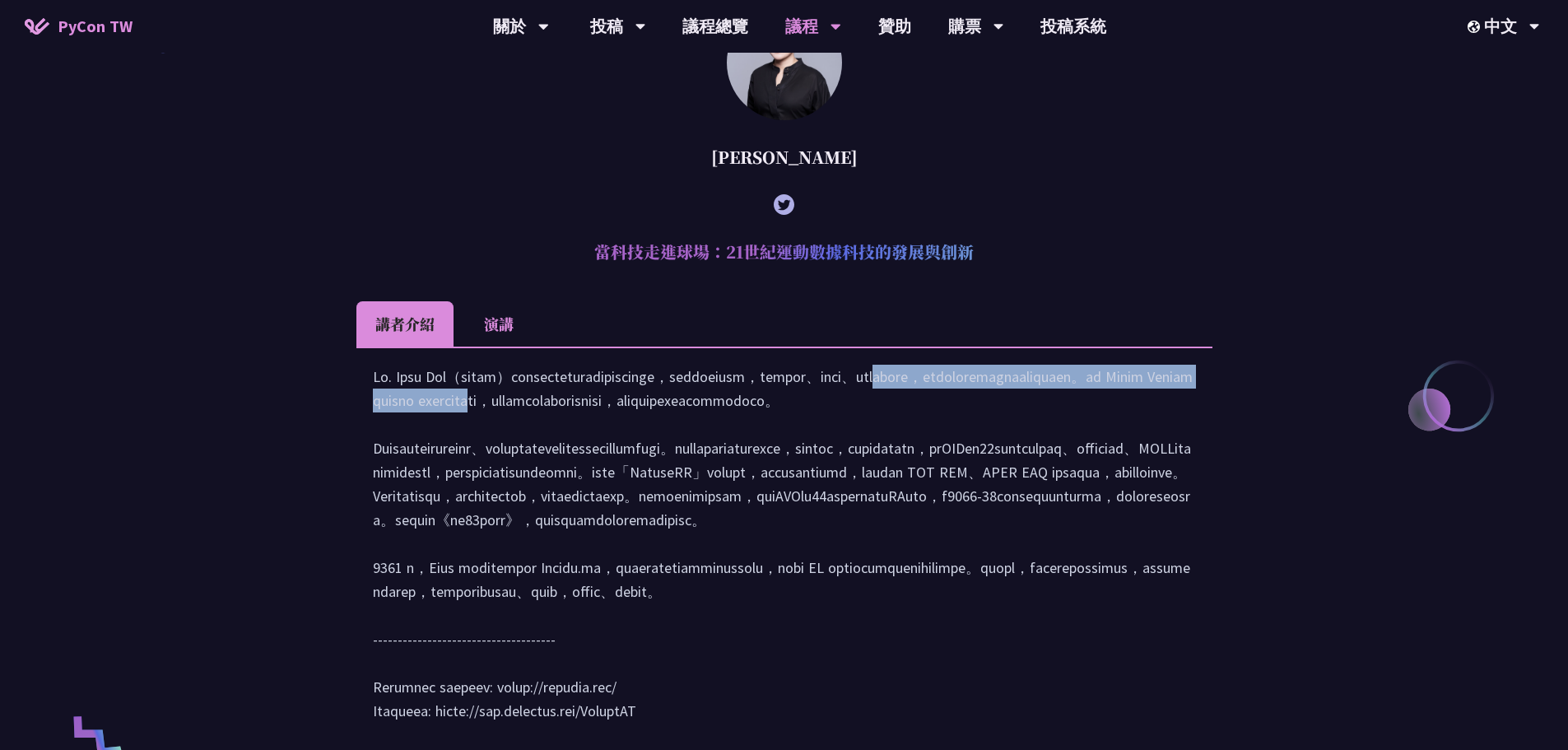 drag, startPoint x: 901, startPoint y: 407, endPoint x: 928, endPoint y: 438, distance: 41.10961 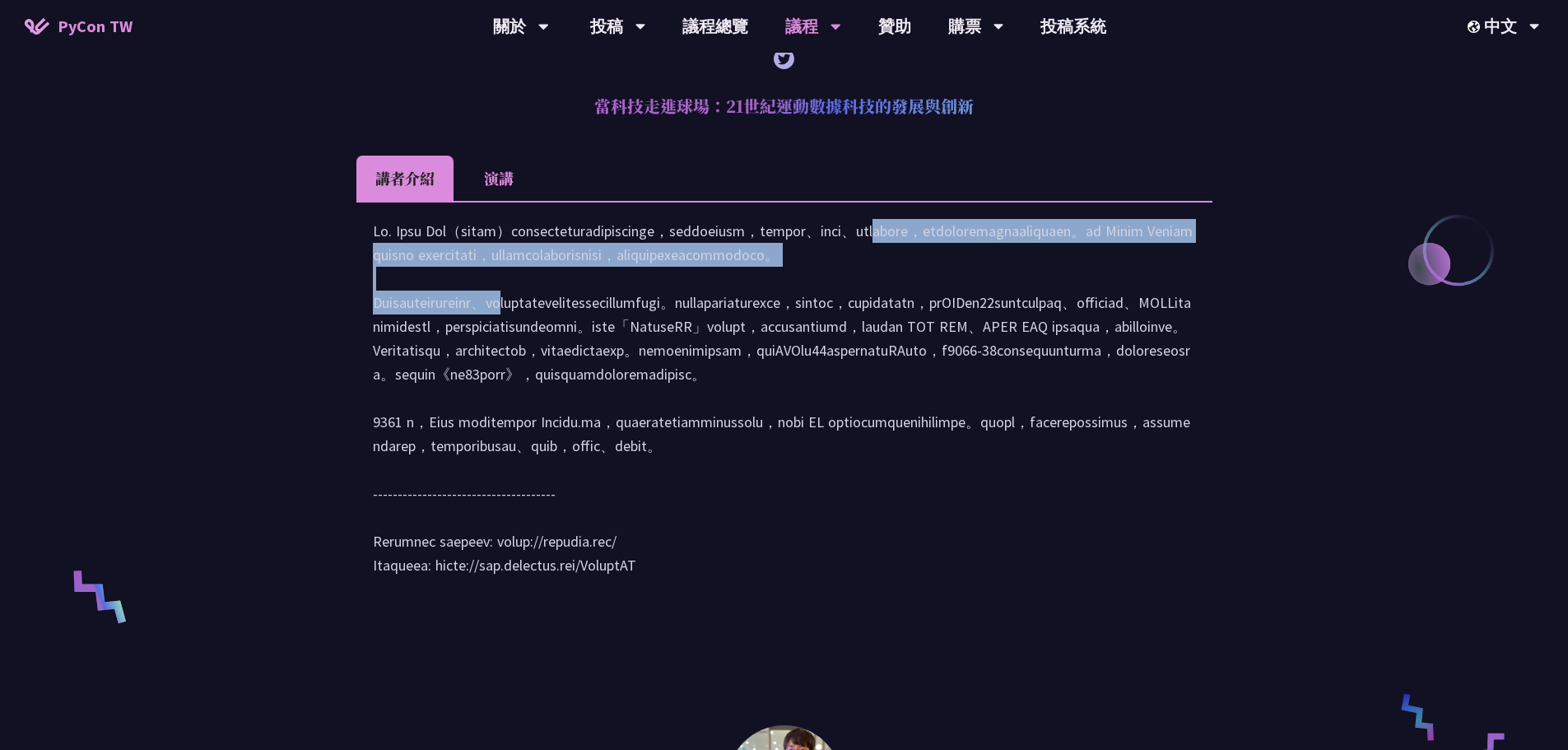 scroll, scrollTop: 741, scrollLeft: 0, axis: vertical 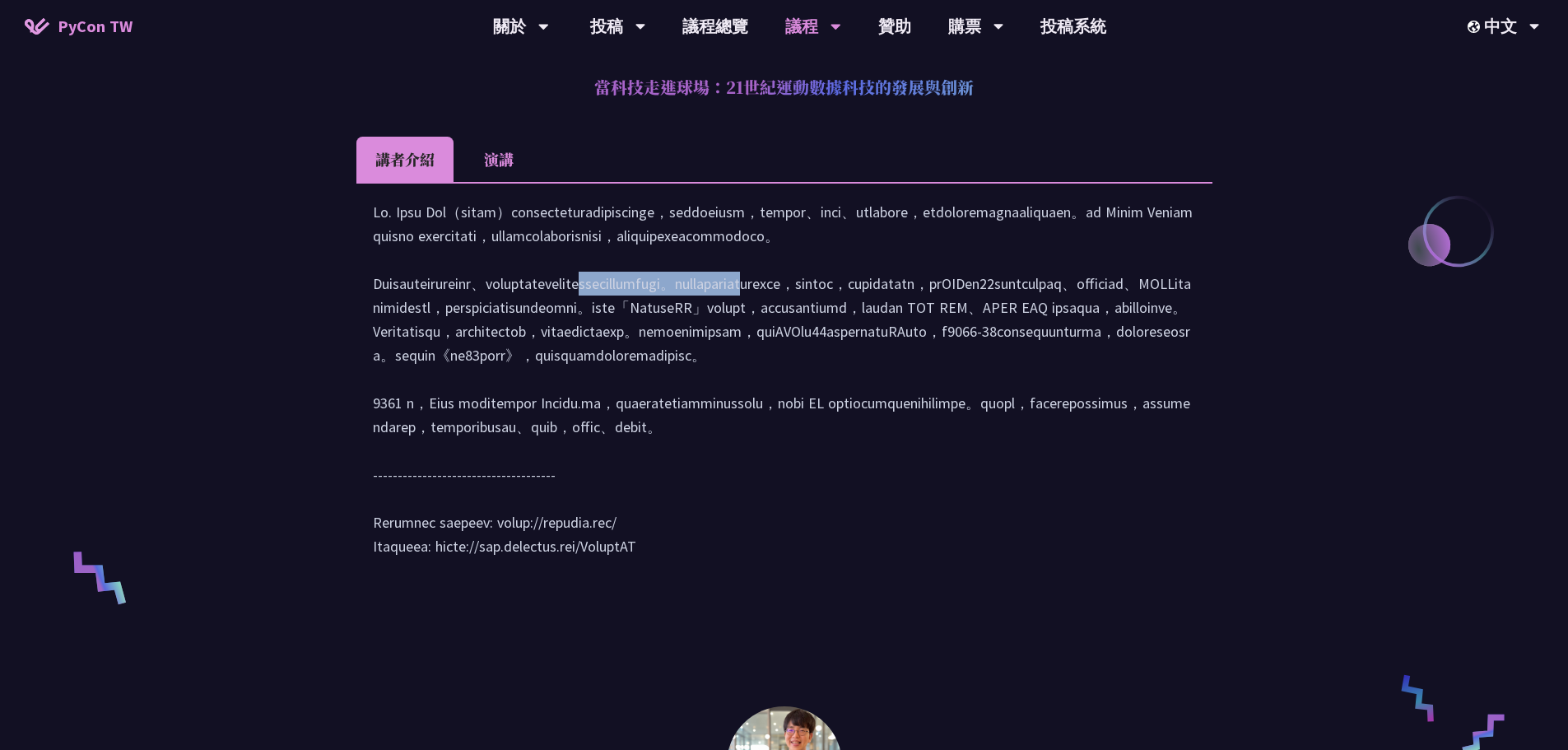 drag, startPoint x: 436, startPoint y: 334, endPoint x: 807, endPoint y: 332, distance: 371.00539 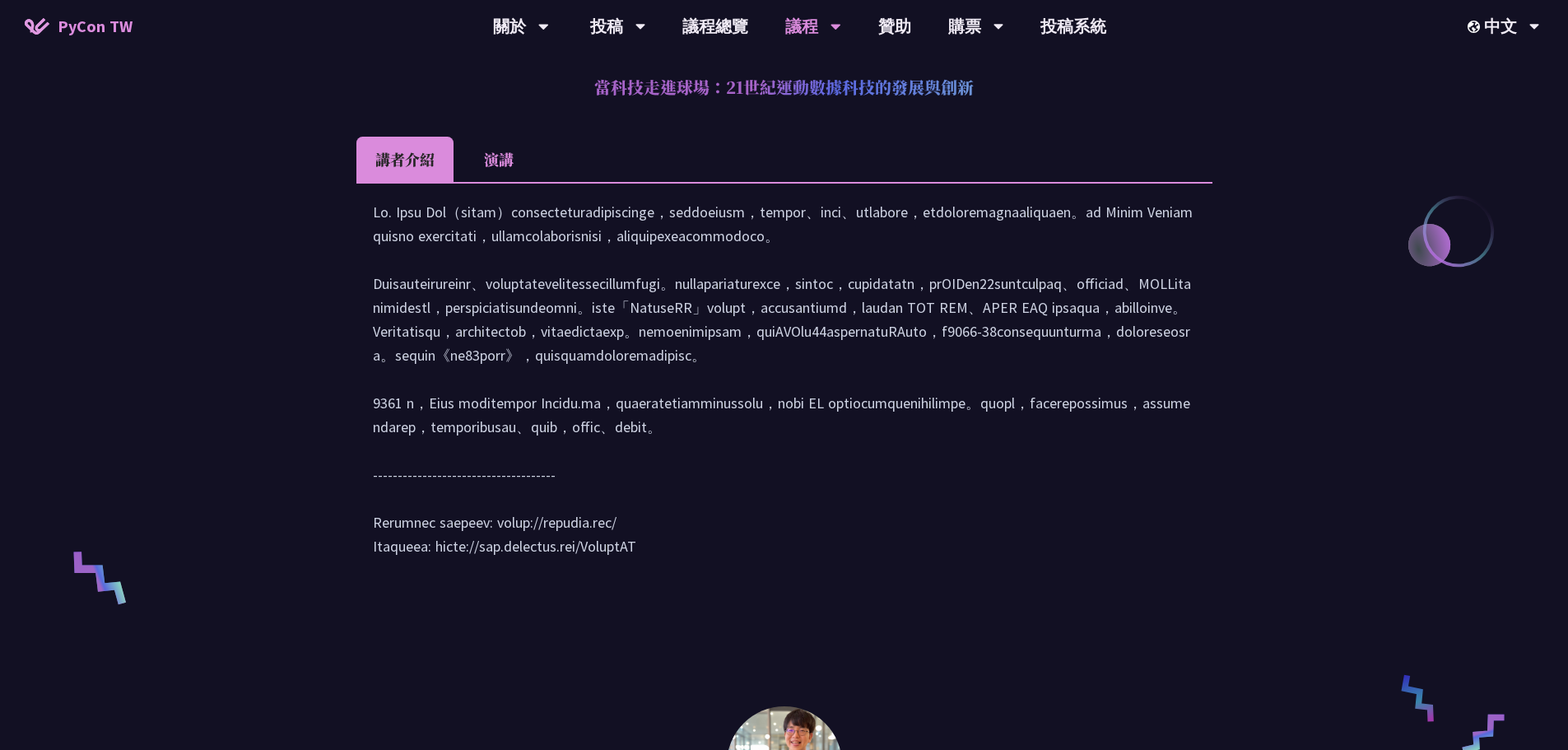 click at bounding box center (784, 387) 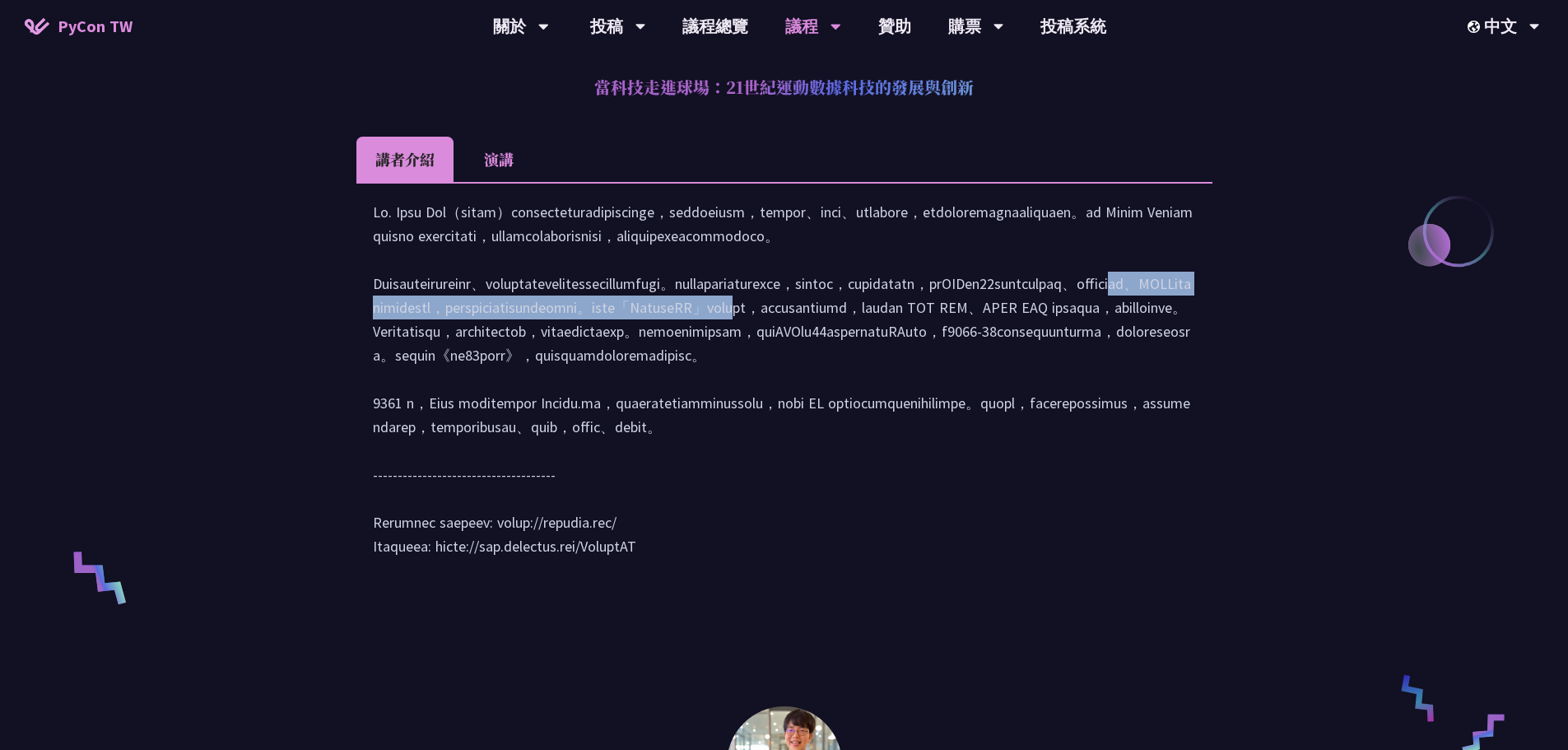 drag, startPoint x: 761, startPoint y: 356, endPoint x: 760, endPoint y: 370, distance: 14.035669 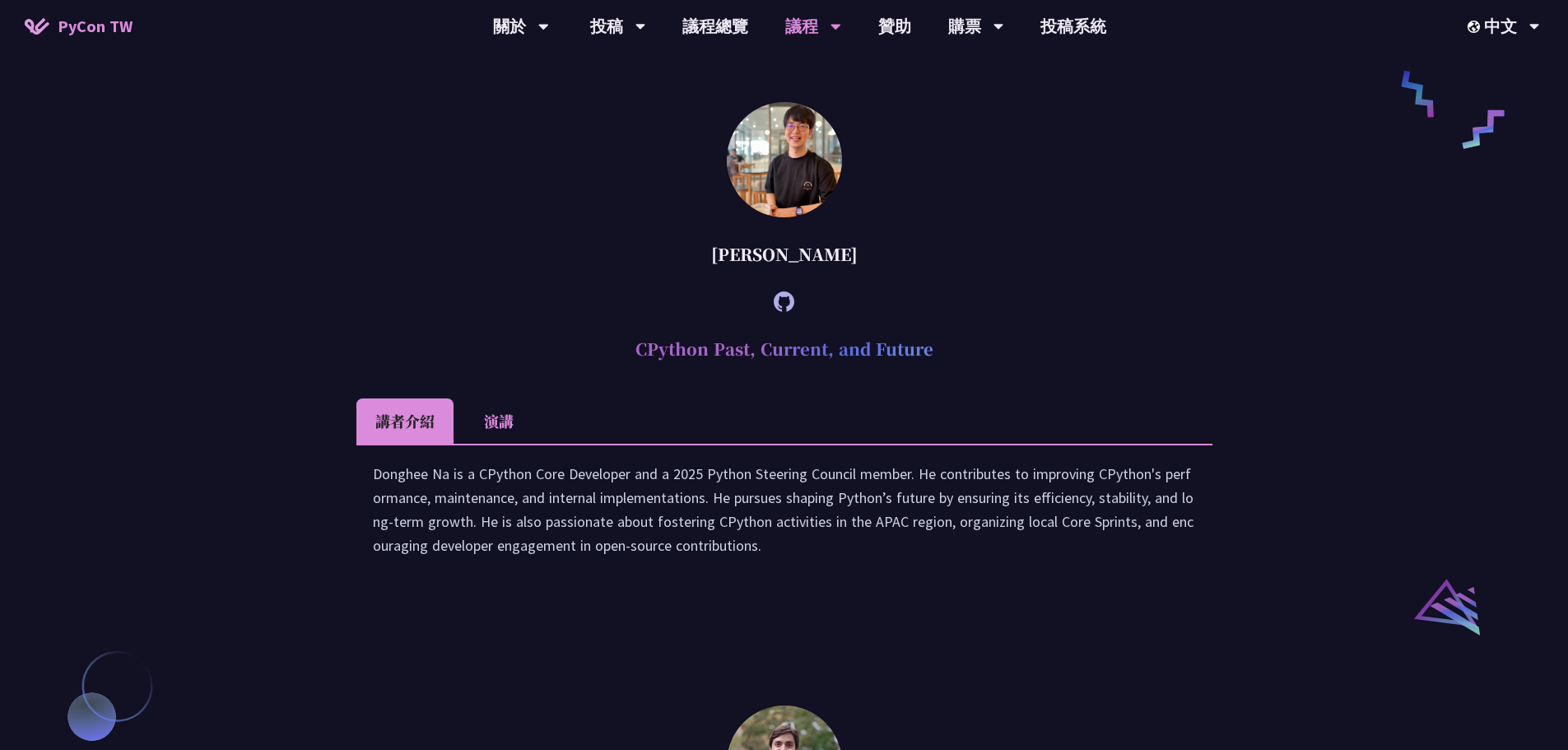 scroll, scrollTop: 1400, scrollLeft: 0, axis: vertical 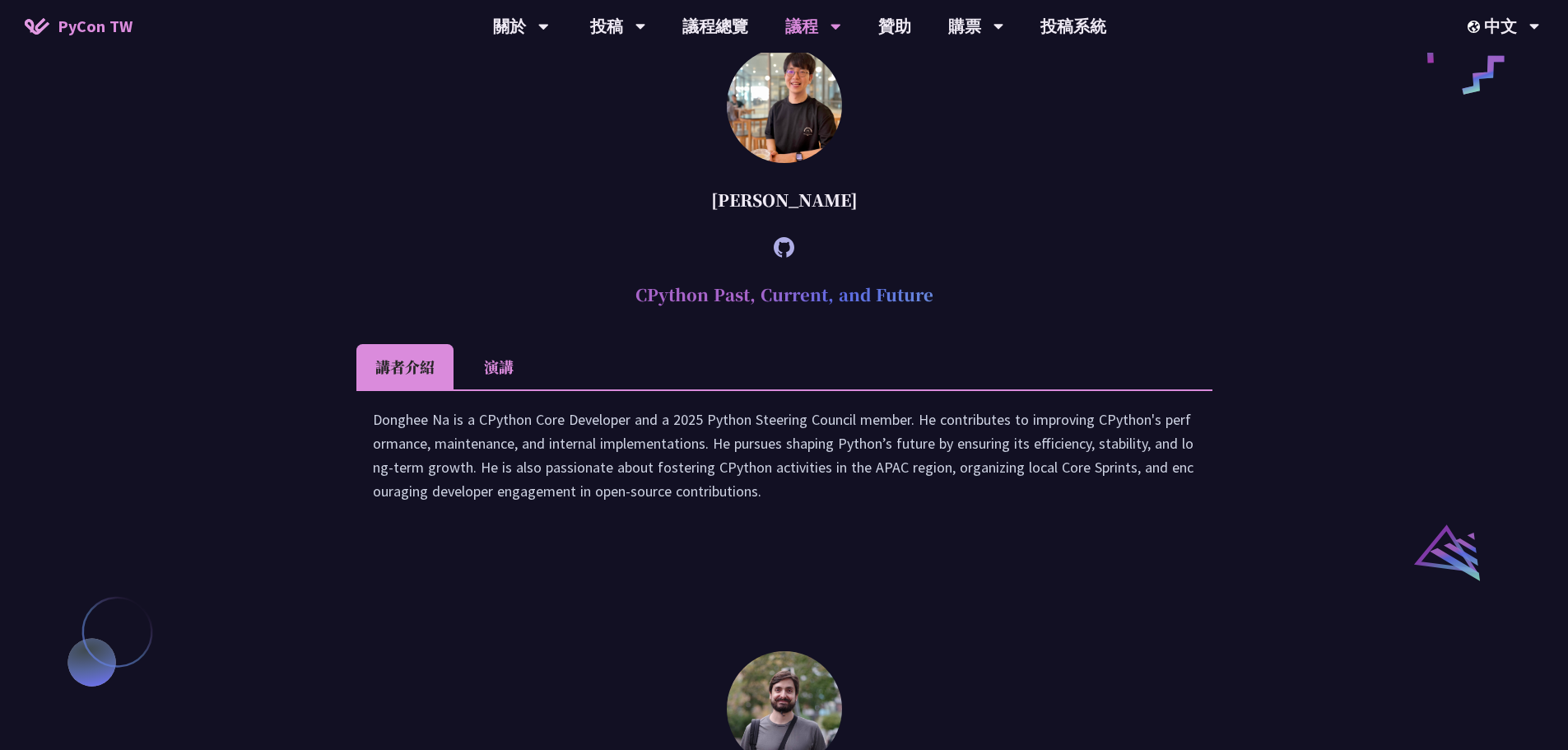 drag, startPoint x: 640, startPoint y: 442, endPoint x: 840, endPoint y: 438, distance: 200.04 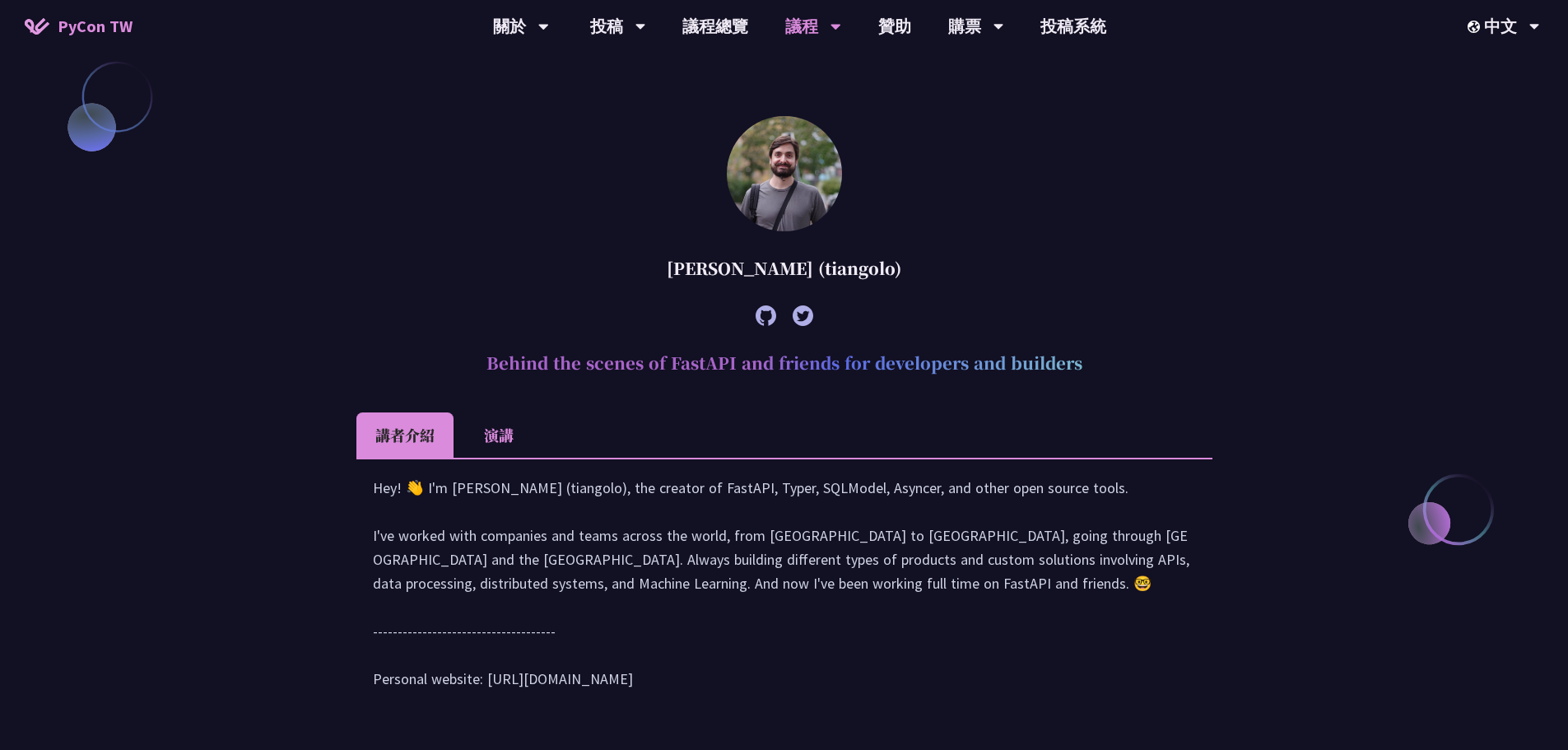 scroll, scrollTop: 1976, scrollLeft: 0, axis: vertical 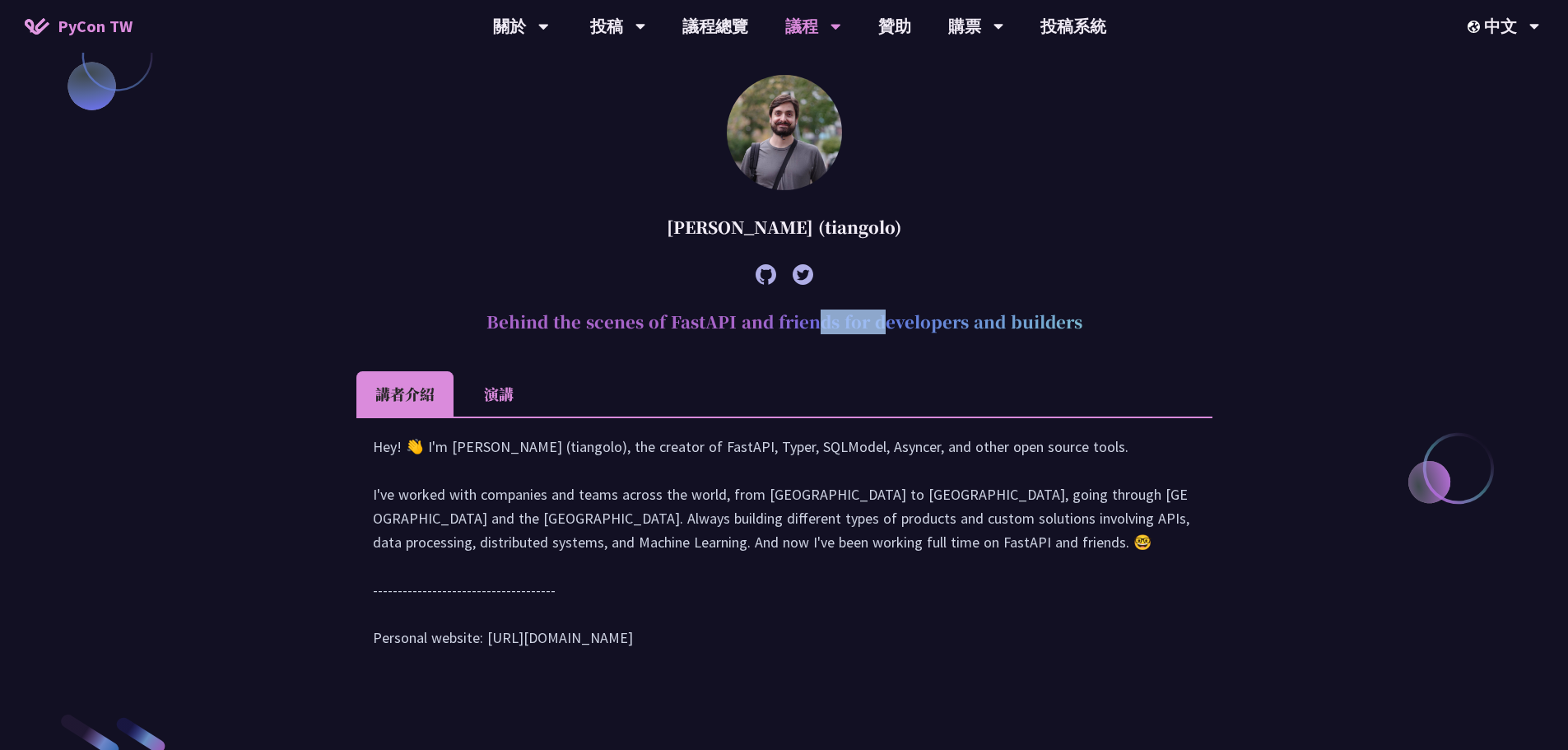 drag, startPoint x: 673, startPoint y: 487, endPoint x: 743, endPoint y: 488, distance: 70.00714 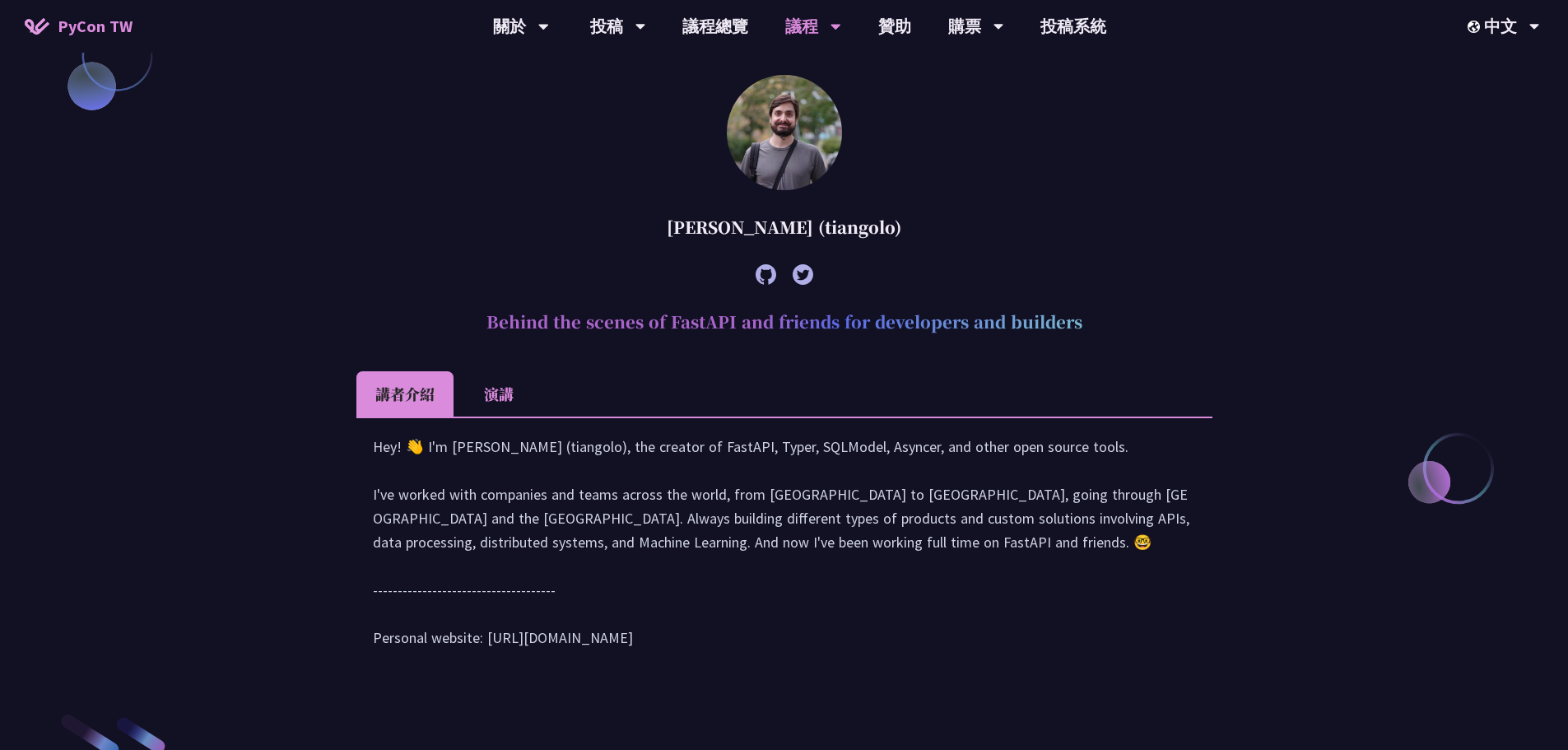 click on "Hey! 👋 I'm [PERSON_NAME] (tiangolo), the creator of FastAPI, Typer, SQLModel, Asyncer, and other open source tools.
I've worked with companies and teams across the world, from [GEOGRAPHIC_DATA] to [GEOGRAPHIC_DATA], going through [GEOGRAPHIC_DATA] and the [GEOGRAPHIC_DATA]. Always building different types of products and custom solutions involving APIs, data processing, distributed systems, and Machine Learning. And now I've been working full time on FastAPI and friends. 🤓
-------------------------------------
Personal website: [URL][DOMAIN_NAME]" at bounding box center (784, 550) 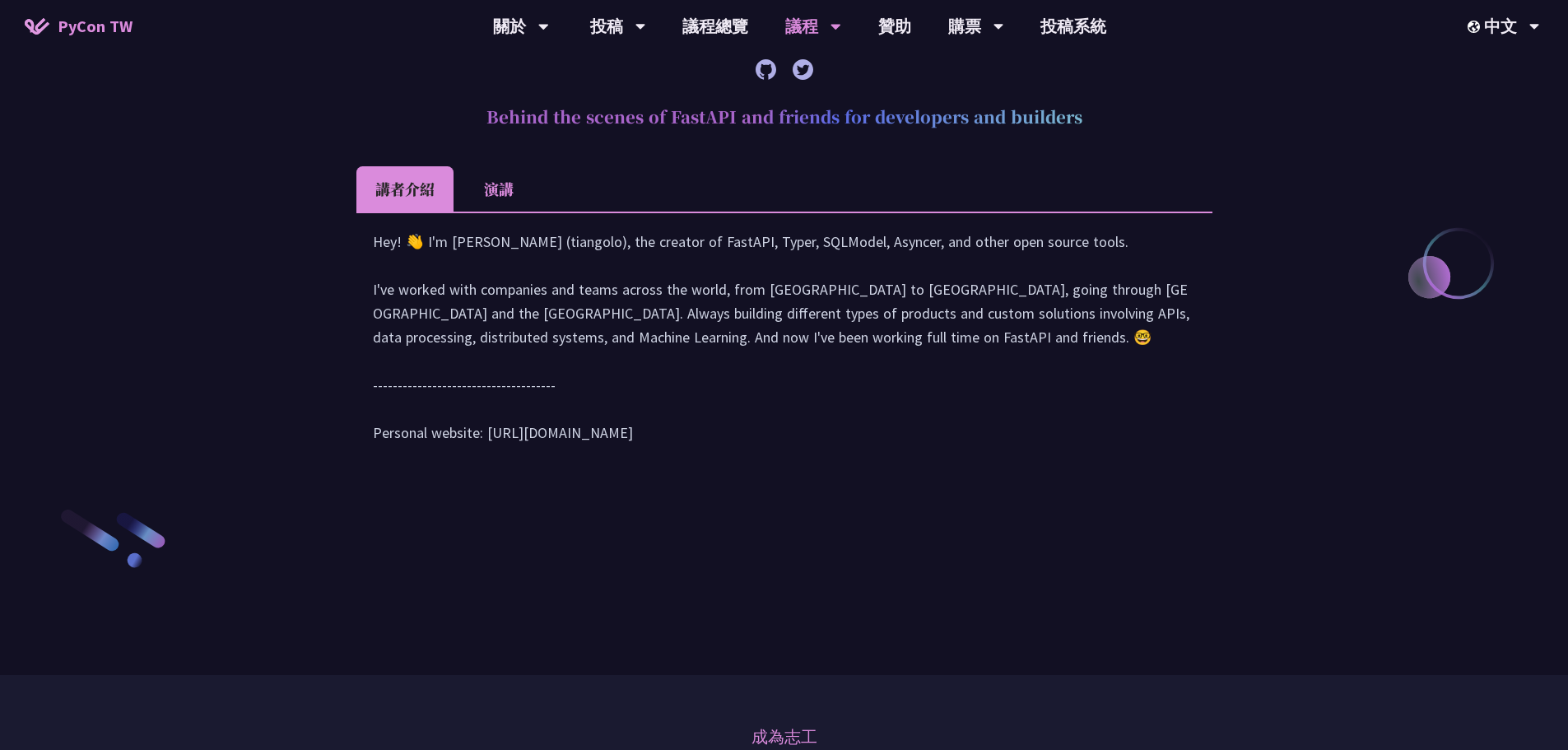 scroll, scrollTop: 2141, scrollLeft: 0, axis: vertical 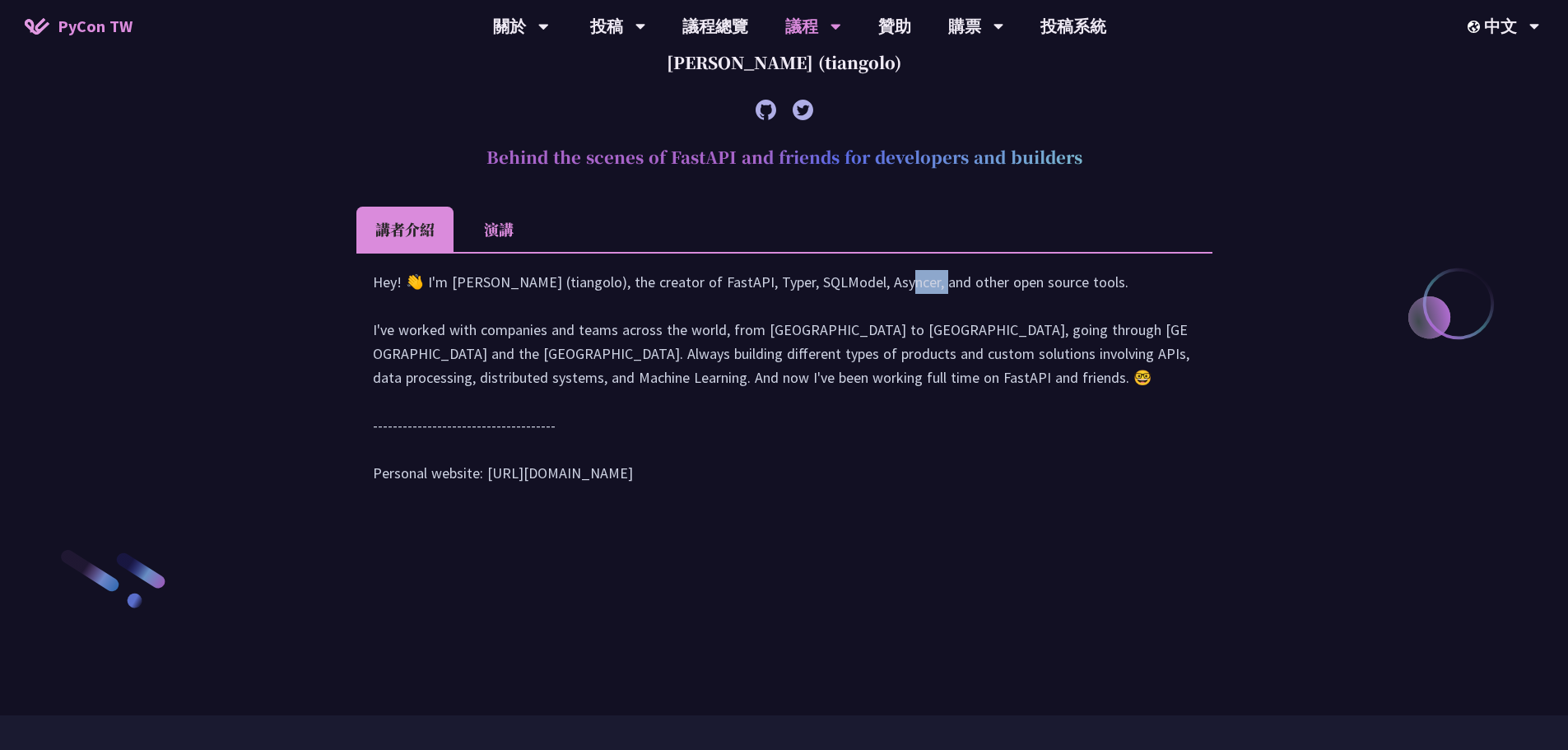 drag, startPoint x: 726, startPoint y: 473, endPoint x: 770, endPoint y: 468, distance: 44.28318 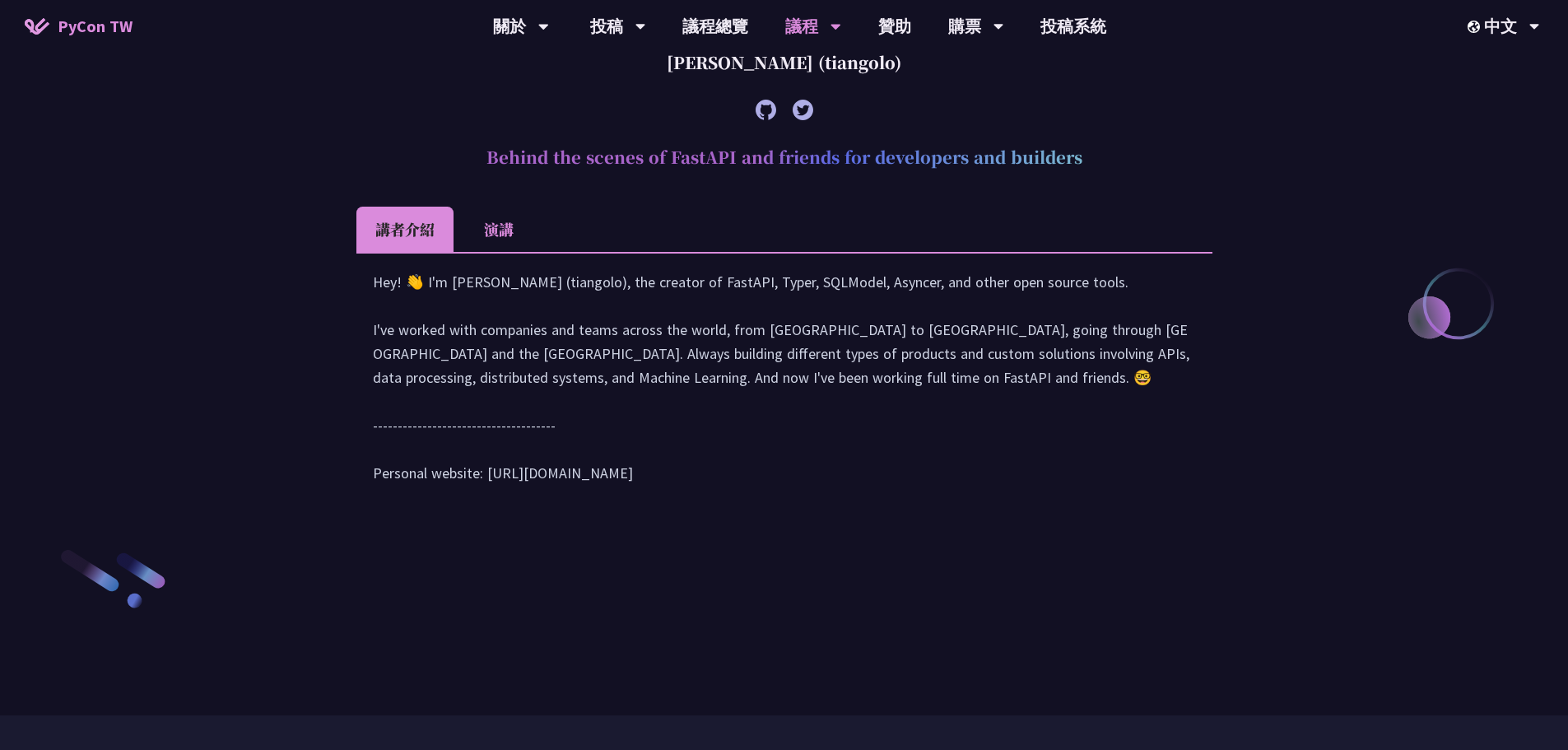 click on "Hey! 👋 I'm [PERSON_NAME] (tiangolo), the creator of FastAPI, Typer, SQLModel, Asyncer, and other open source tools.
I've worked with companies and teams across the world, from [GEOGRAPHIC_DATA] to [GEOGRAPHIC_DATA], going through [GEOGRAPHIC_DATA] and the [GEOGRAPHIC_DATA]. Always building different types of products and custom solutions involving APIs, data processing, distributed systems, and Machine Learning. And now I've been working full time on FastAPI and friends. 🤓
-------------------------------------
Personal website: [URL][DOMAIN_NAME]" at bounding box center (784, 385) 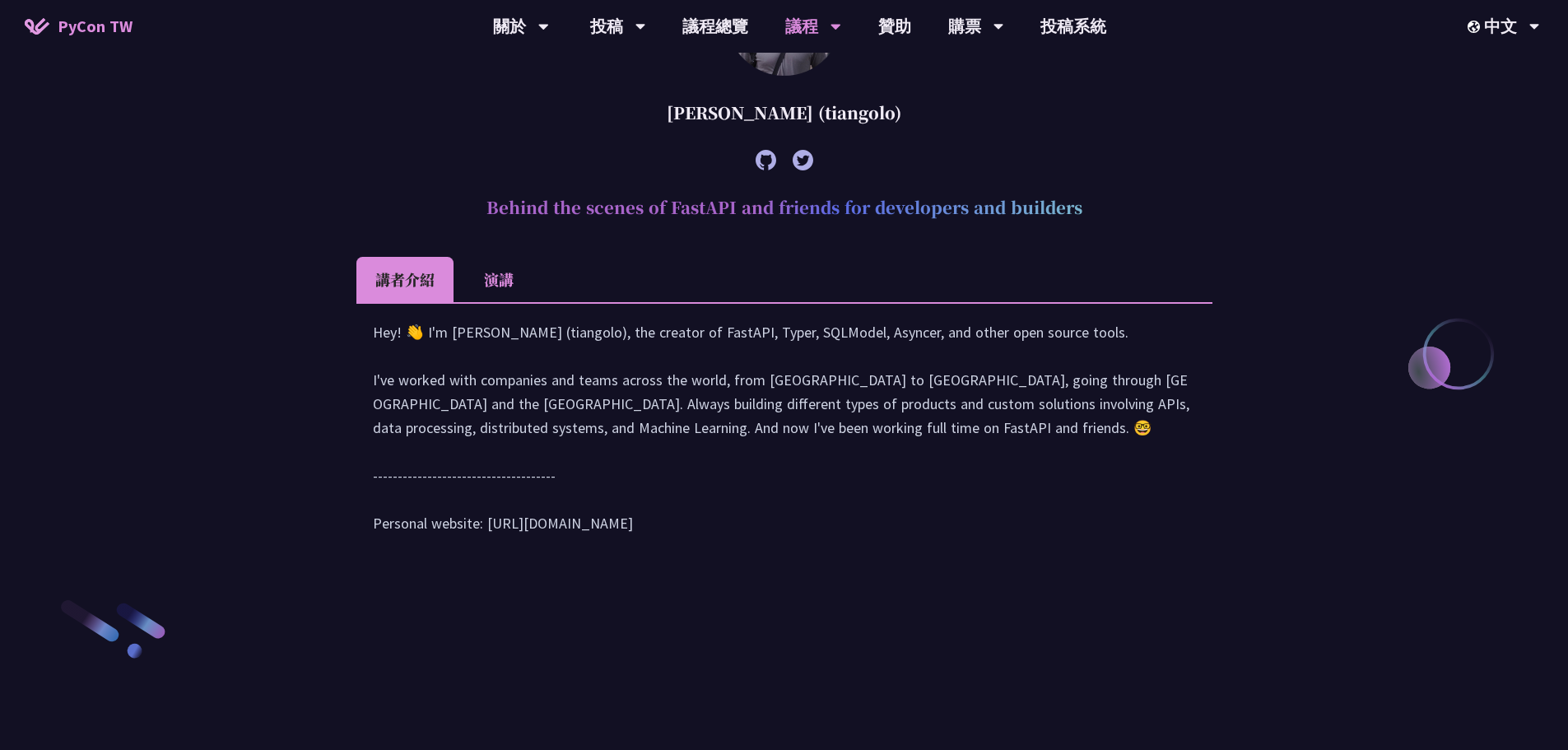 scroll, scrollTop: 1976, scrollLeft: 0, axis: vertical 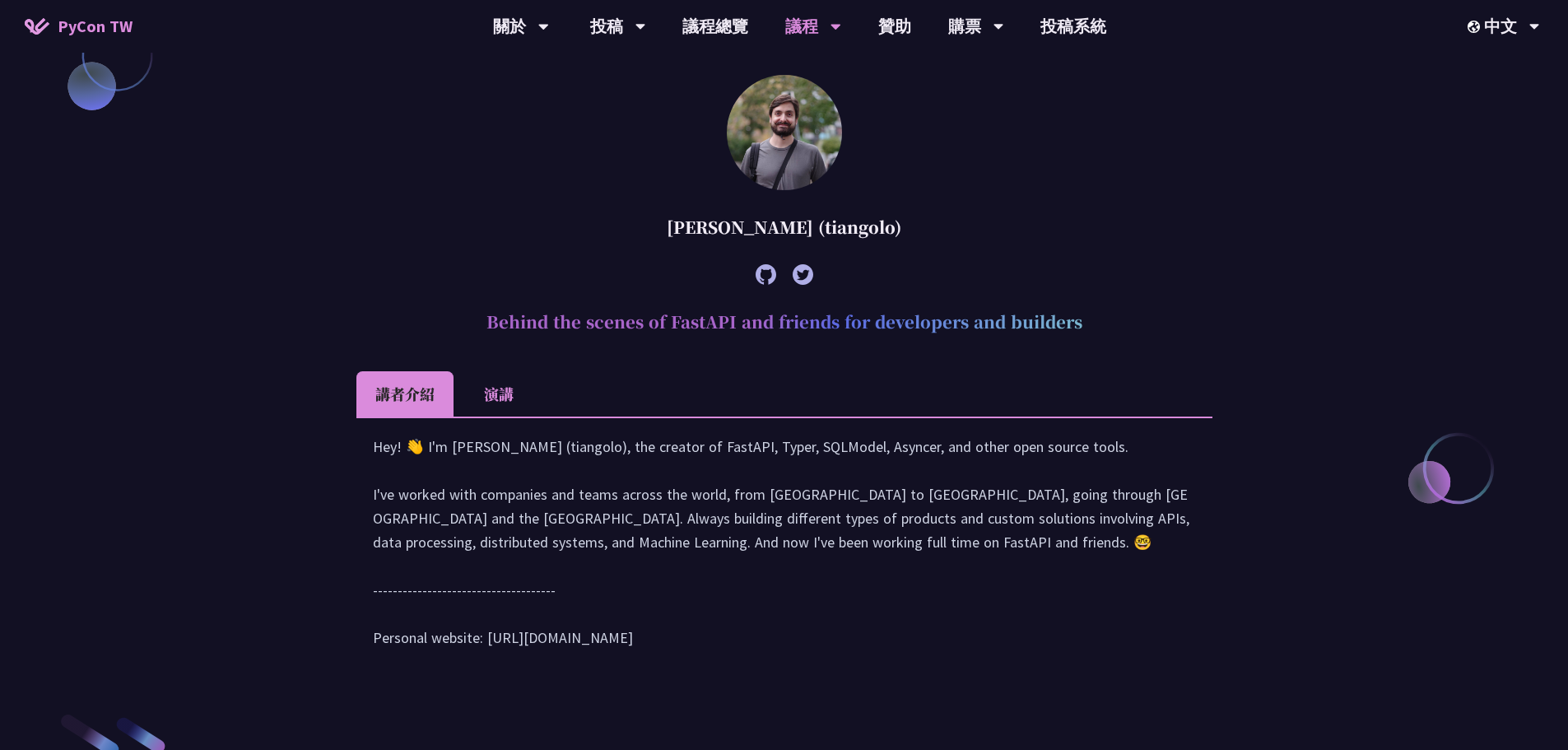 click 